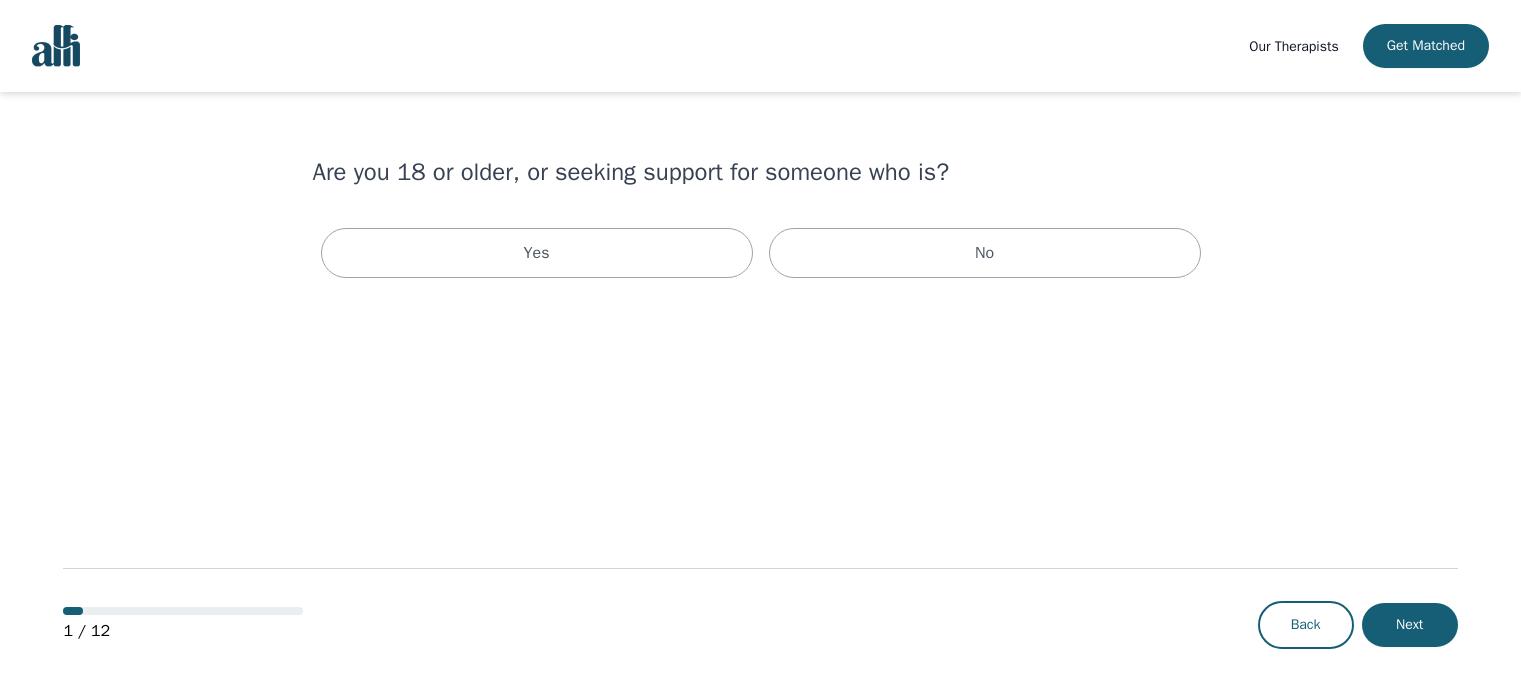 scroll, scrollTop: 0, scrollLeft: 0, axis: both 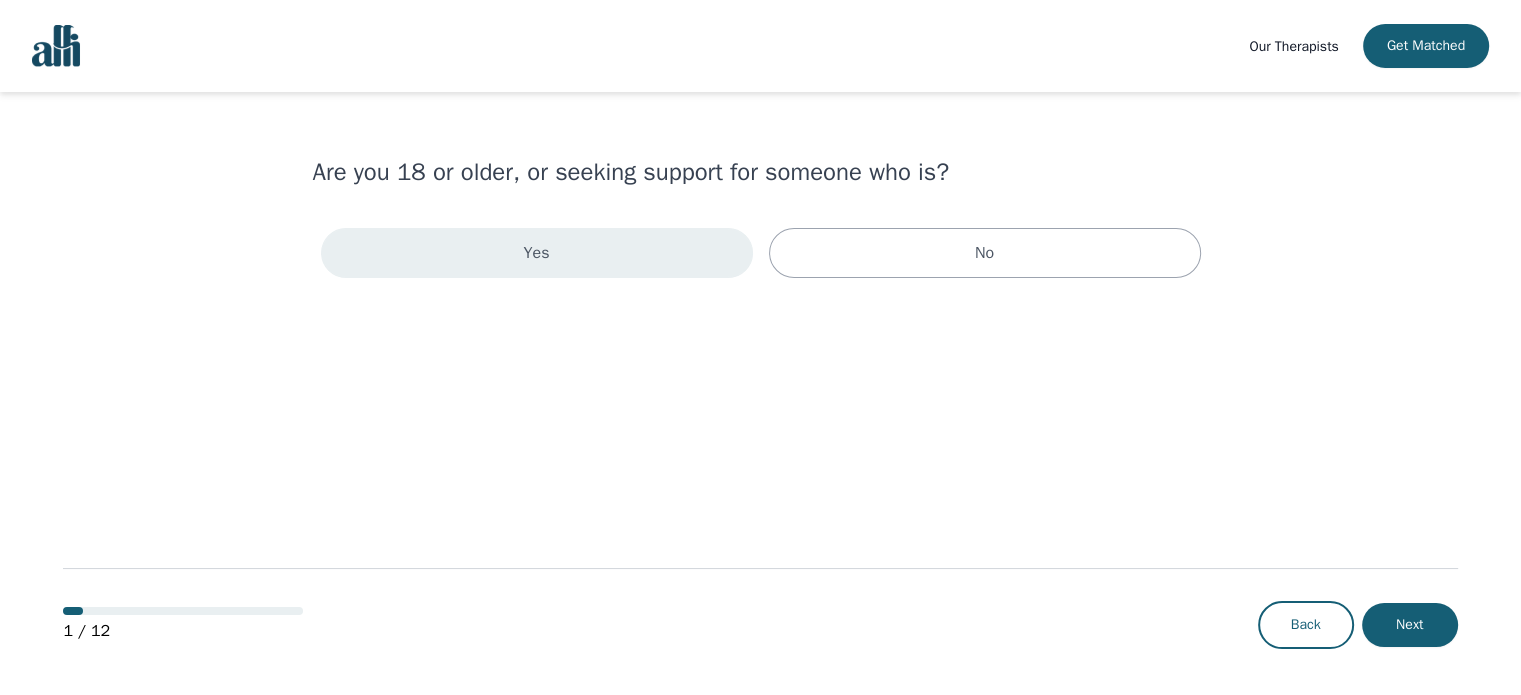 click on "Yes" at bounding box center (537, 253) 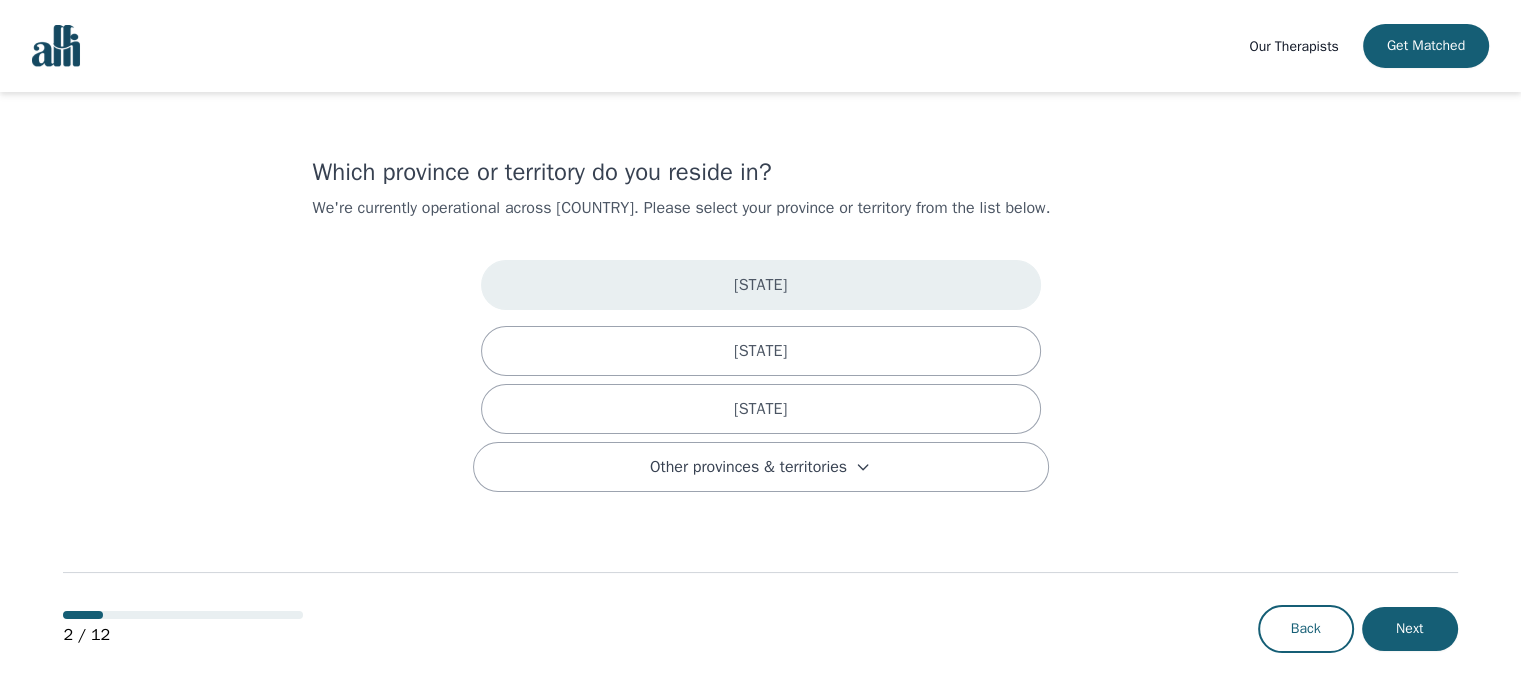 click on "[STATE]" at bounding box center (761, 285) 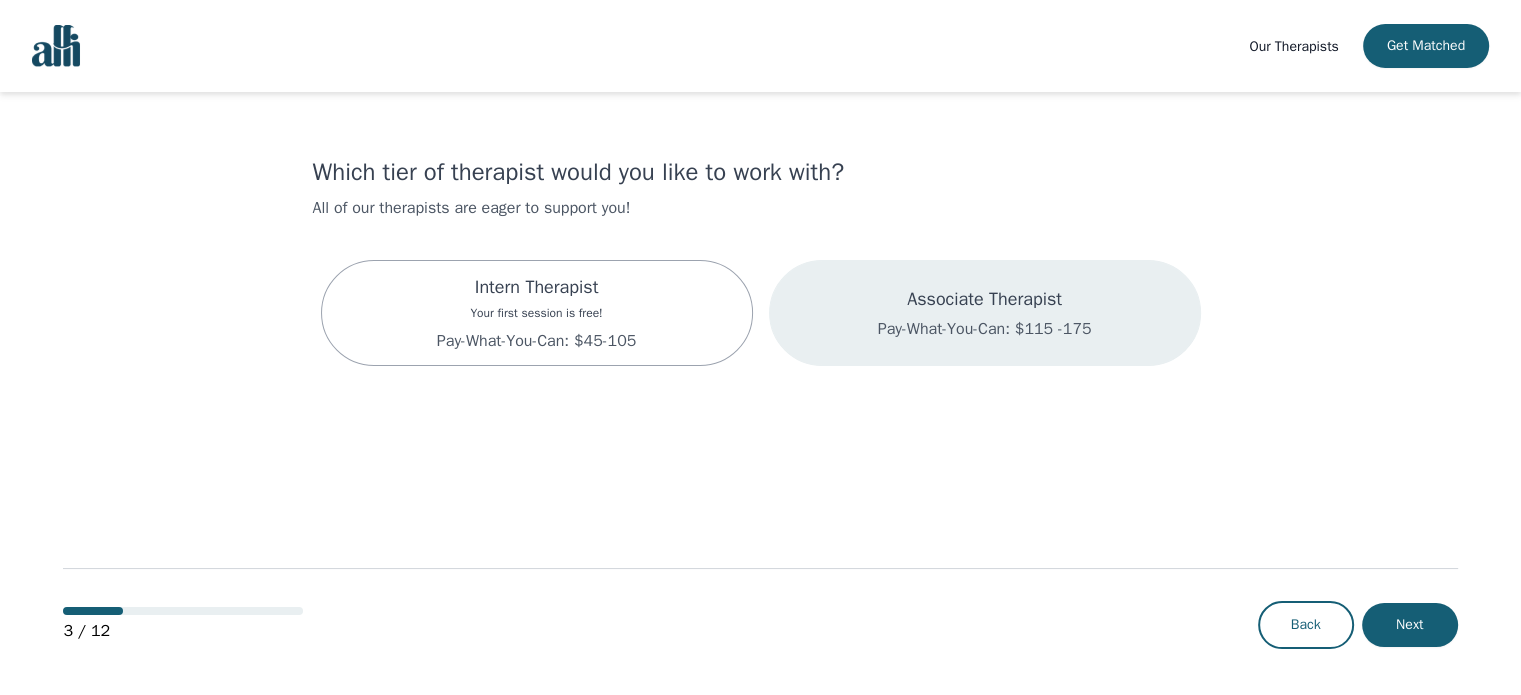 click on "Pay-What-You-Can: $115 -175" at bounding box center [985, 329] 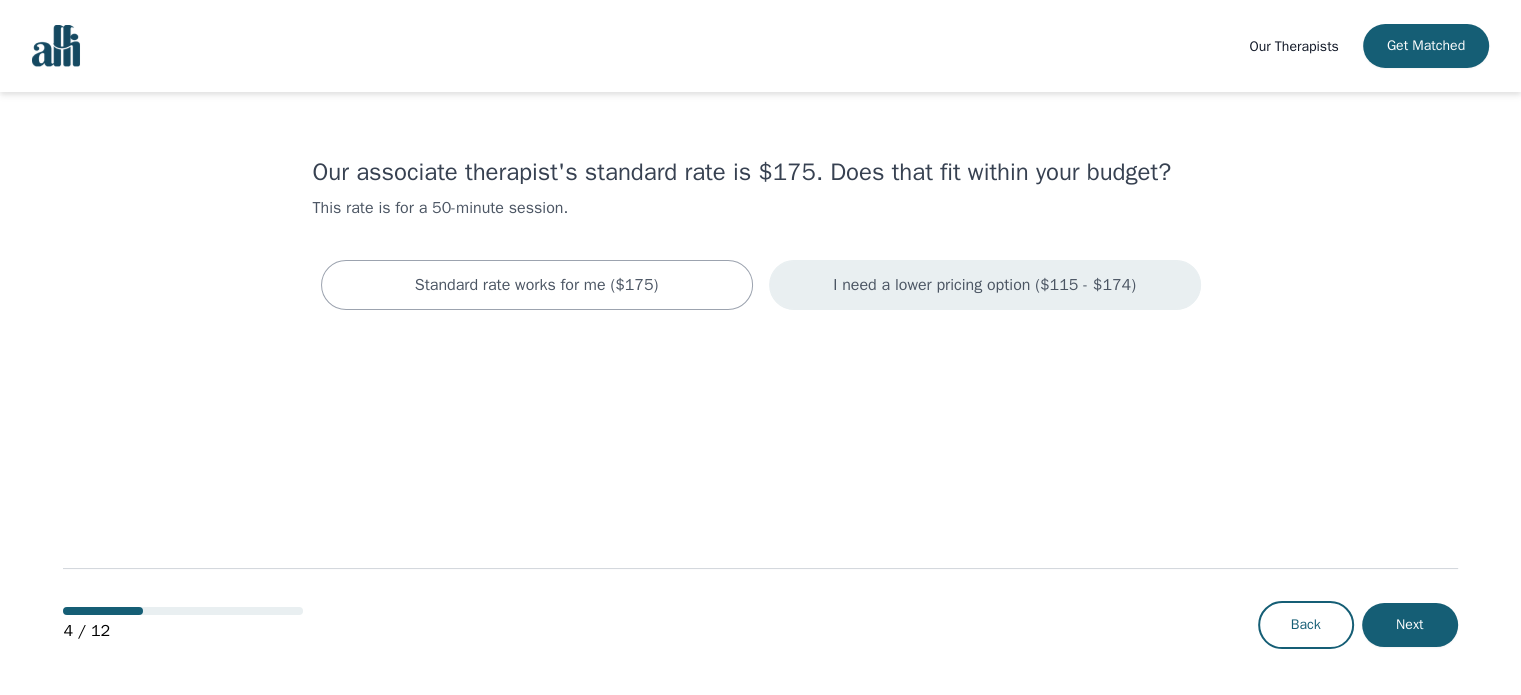 click on "I need a lower pricing option ($115 - $174)" at bounding box center [537, 285] 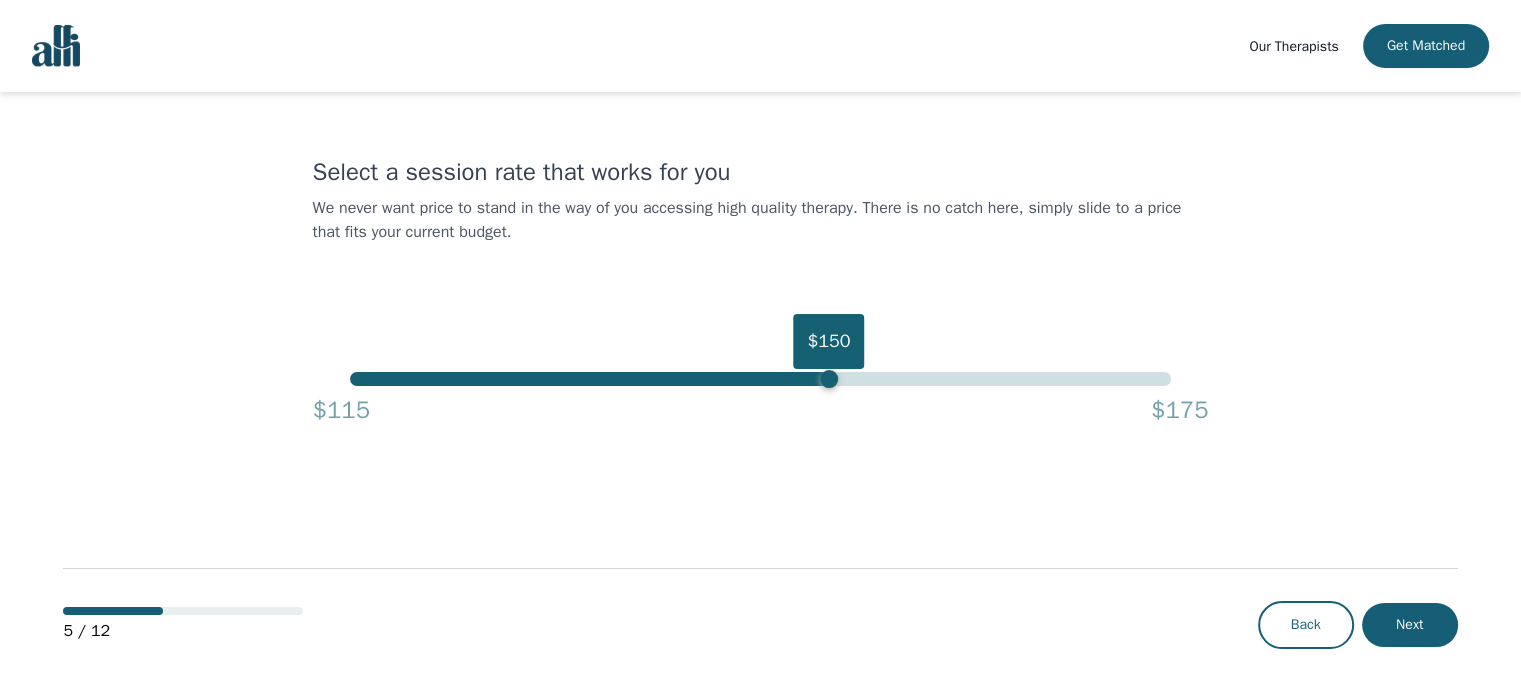 drag, startPoint x: 1103, startPoint y: 385, endPoint x: 826, endPoint y: 376, distance: 277.14618 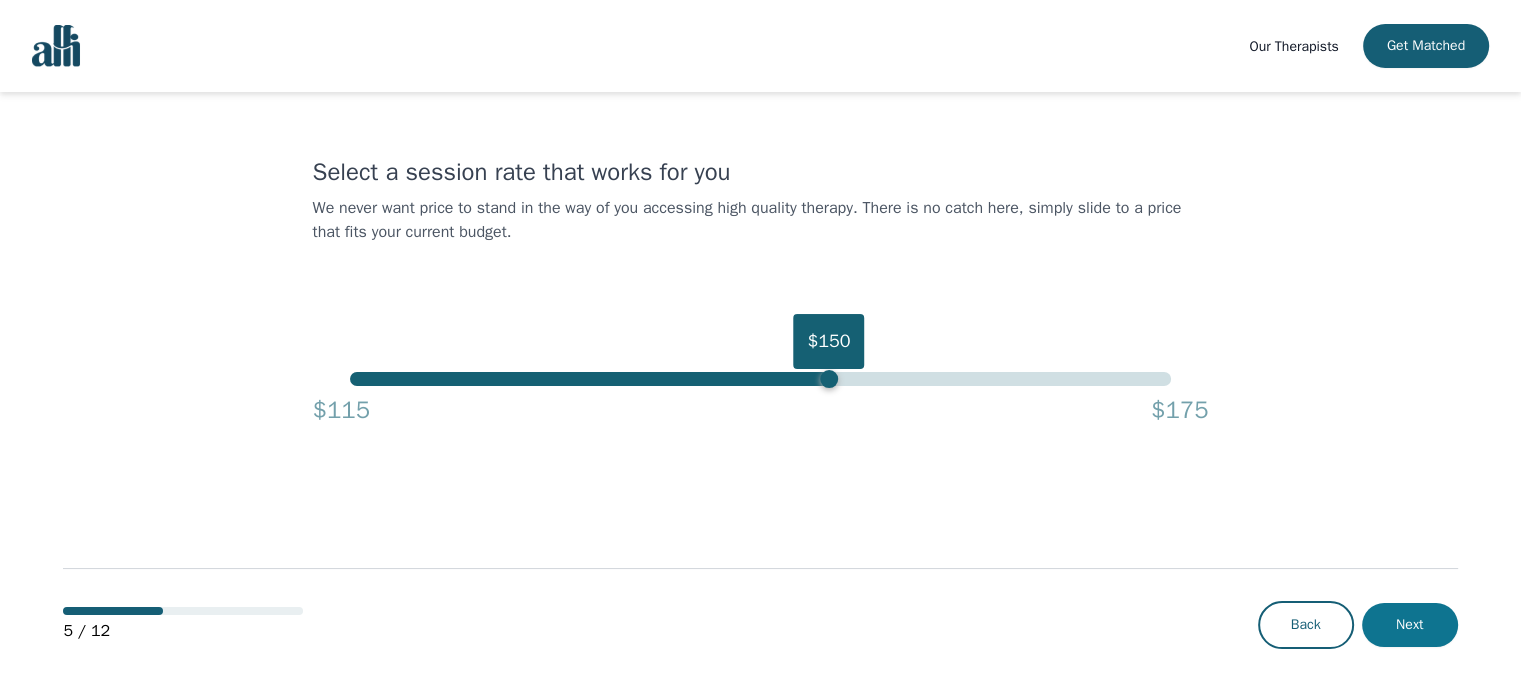 click on "Next" at bounding box center [1410, 625] 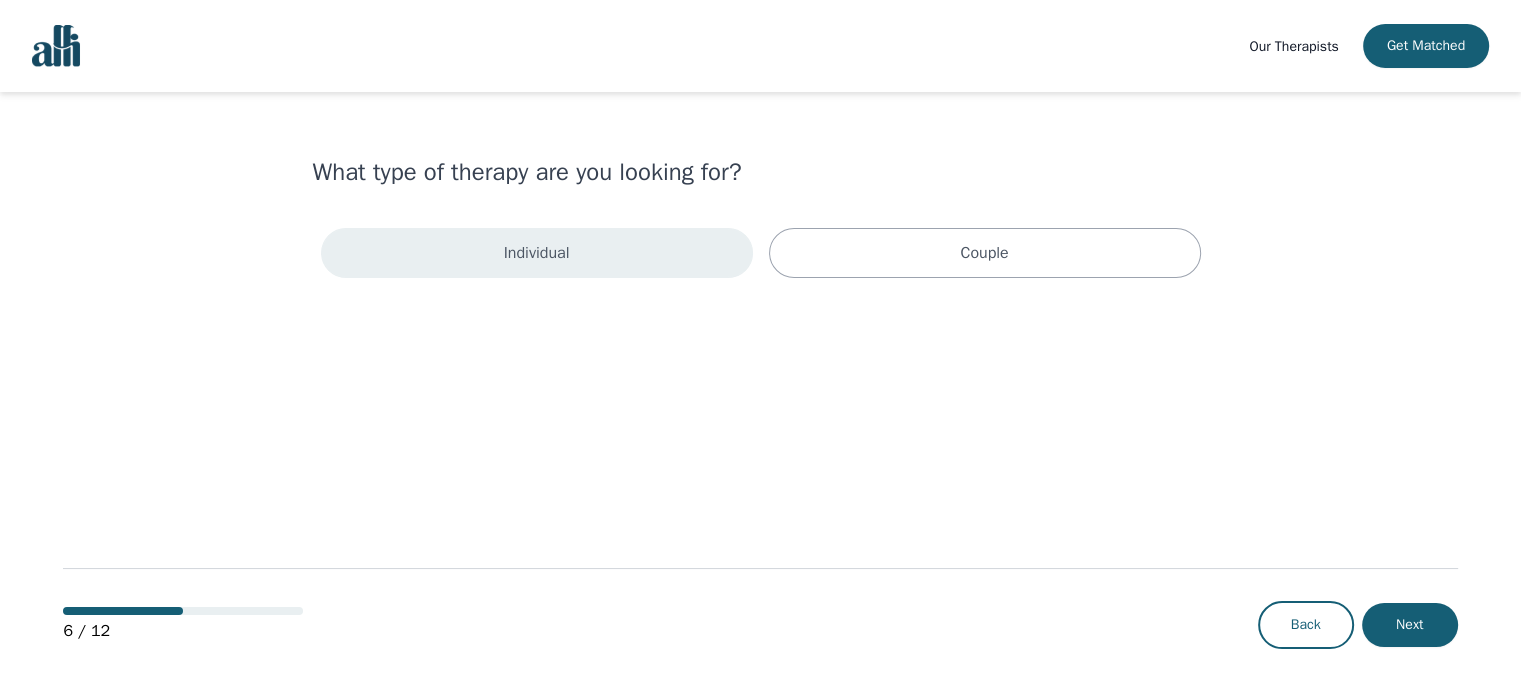 click on "Individual" at bounding box center (537, 253) 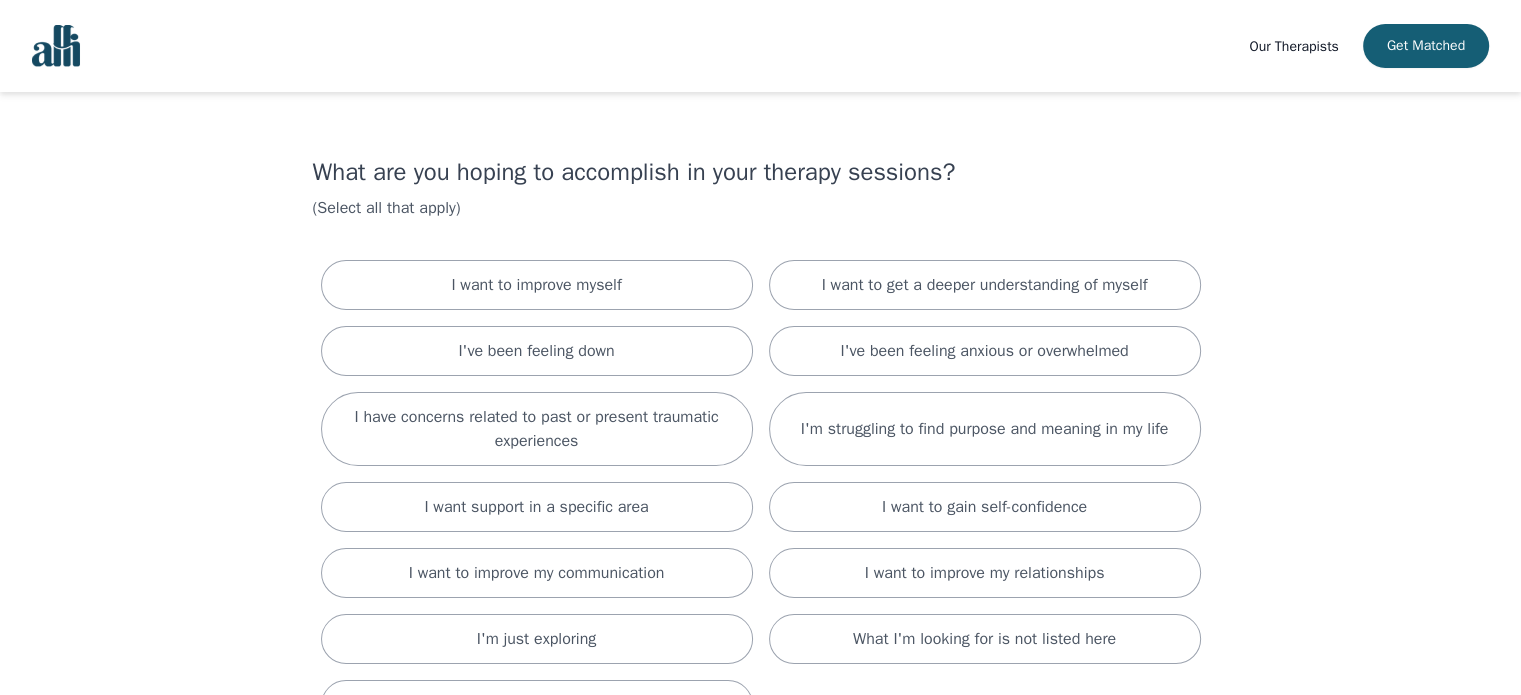 scroll, scrollTop: 83, scrollLeft: 0, axis: vertical 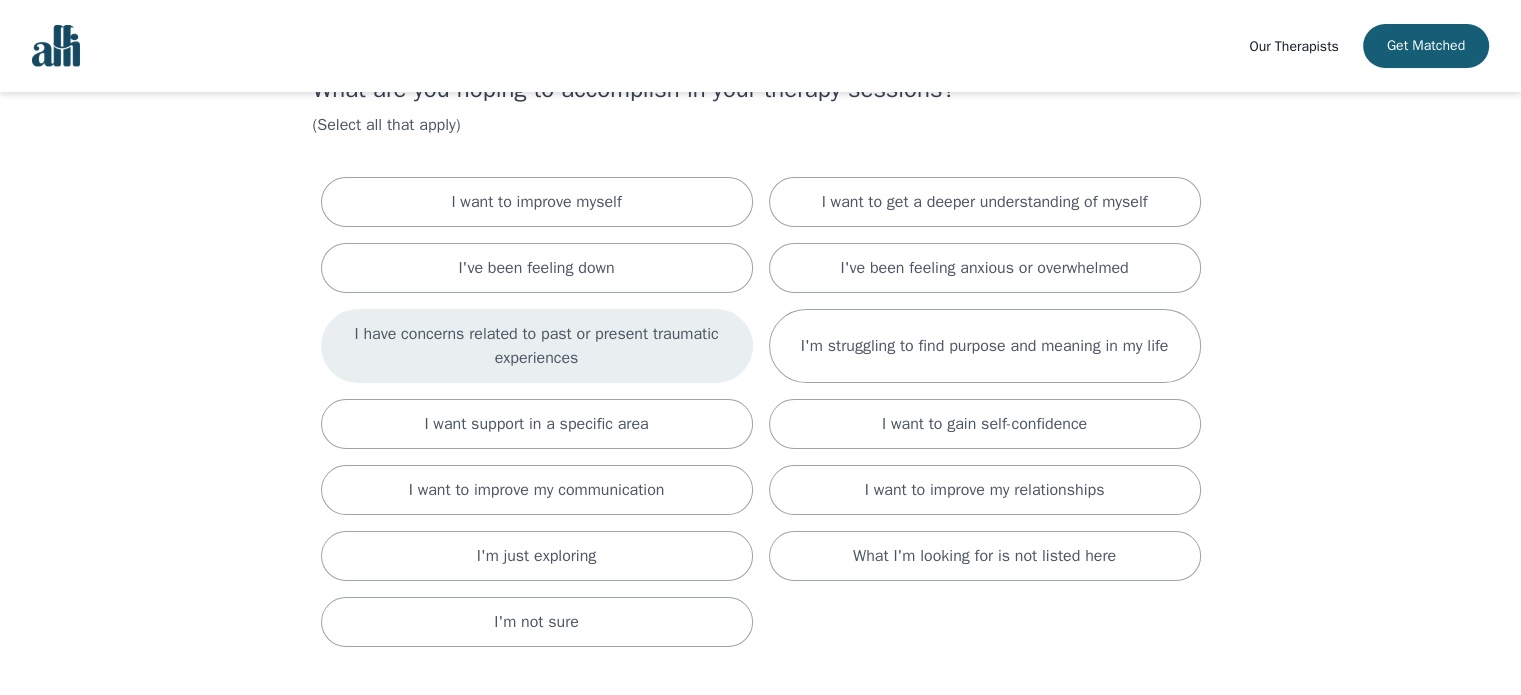click on "I have concerns related to past or present traumatic experiences" at bounding box center (536, 202) 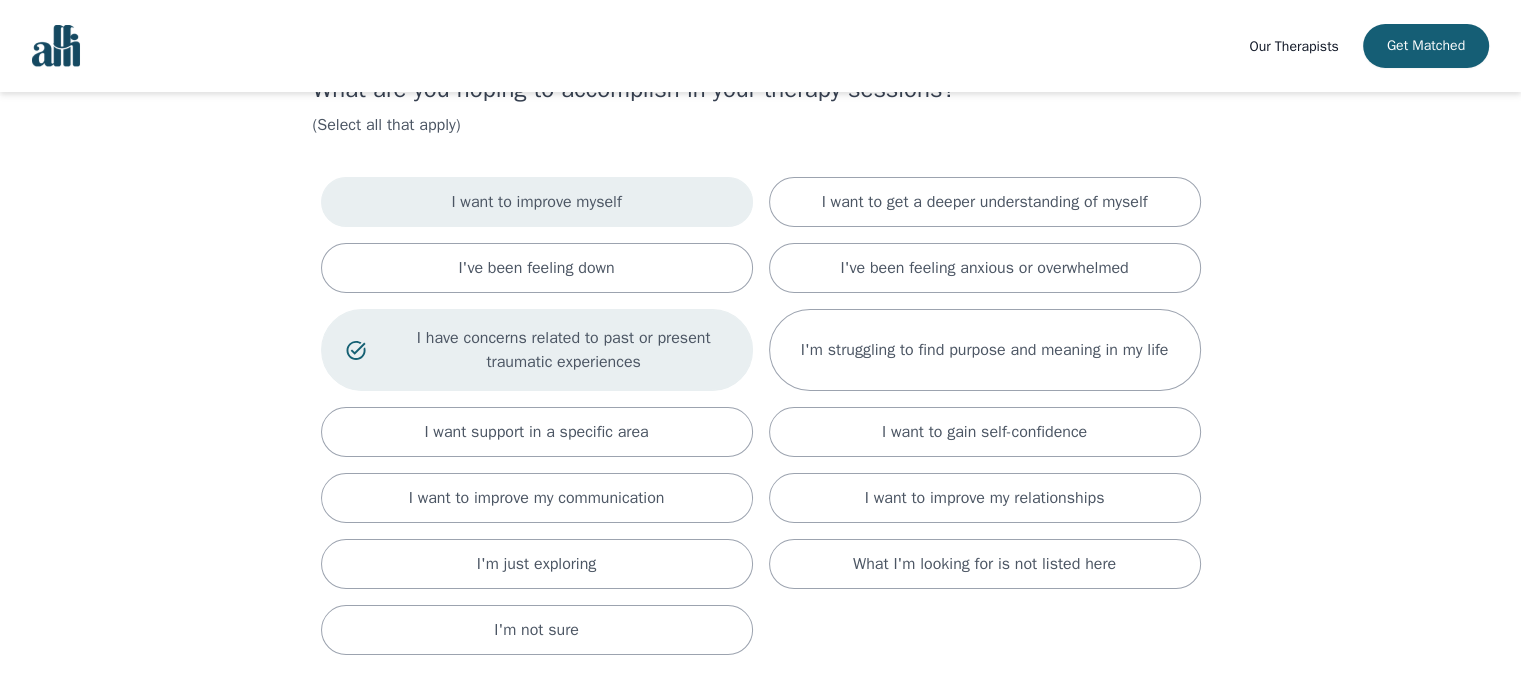 click on "I want to improve myself" at bounding box center [537, 202] 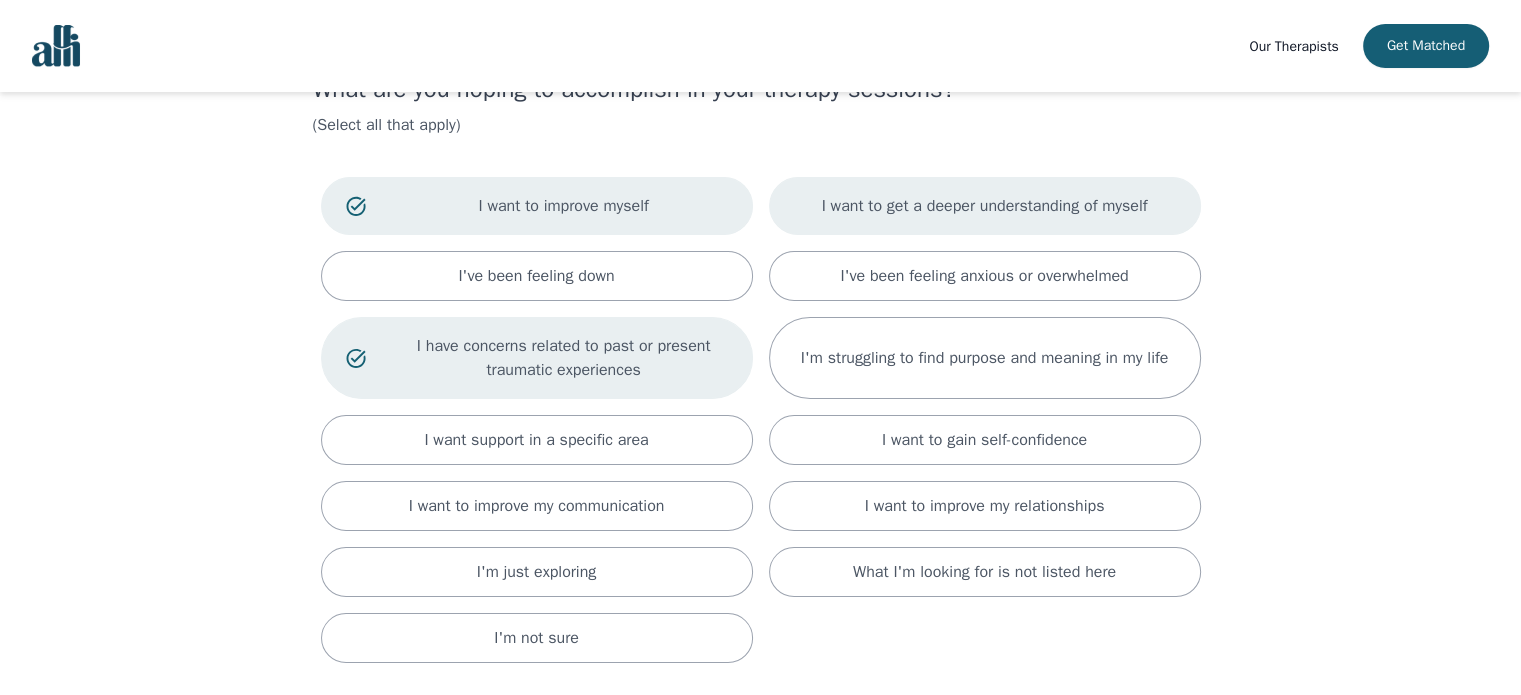 click on "I want to get a deeper understanding of myself" at bounding box center (985, 206) 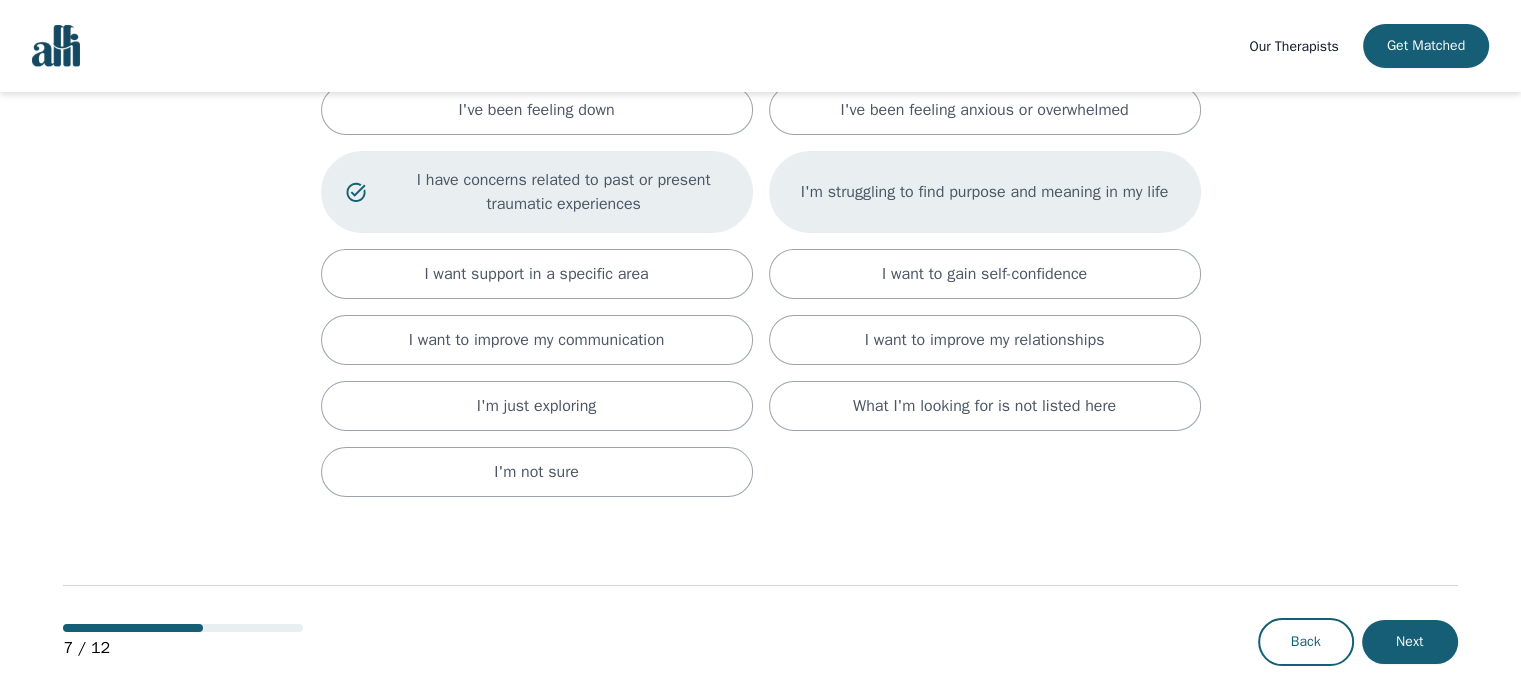 scroll, scrollTop: 166, scrollLeft: 0, axis: vertical 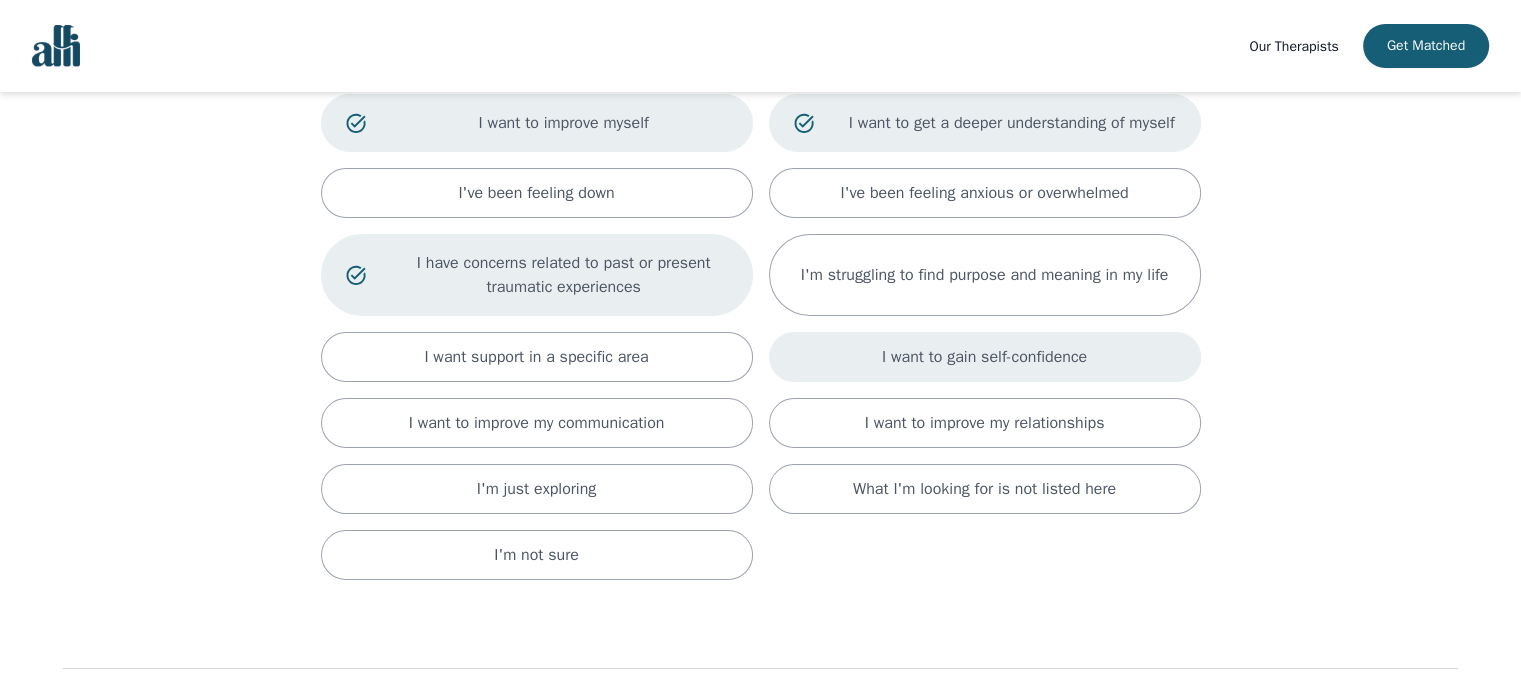 click on "I want to gain self-confidence" at bounding box center (536, 193) 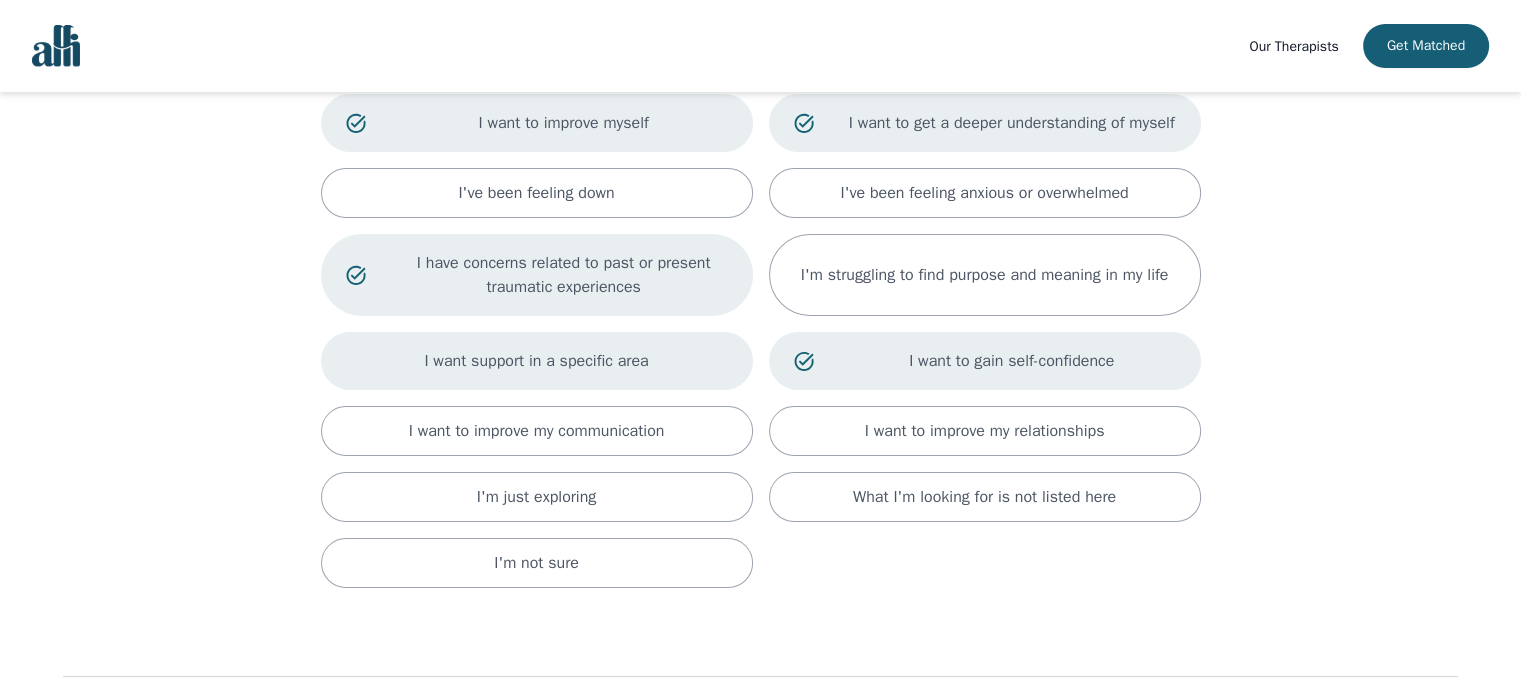 click on "I want support in a specific area" at bounding box center (537, 361) 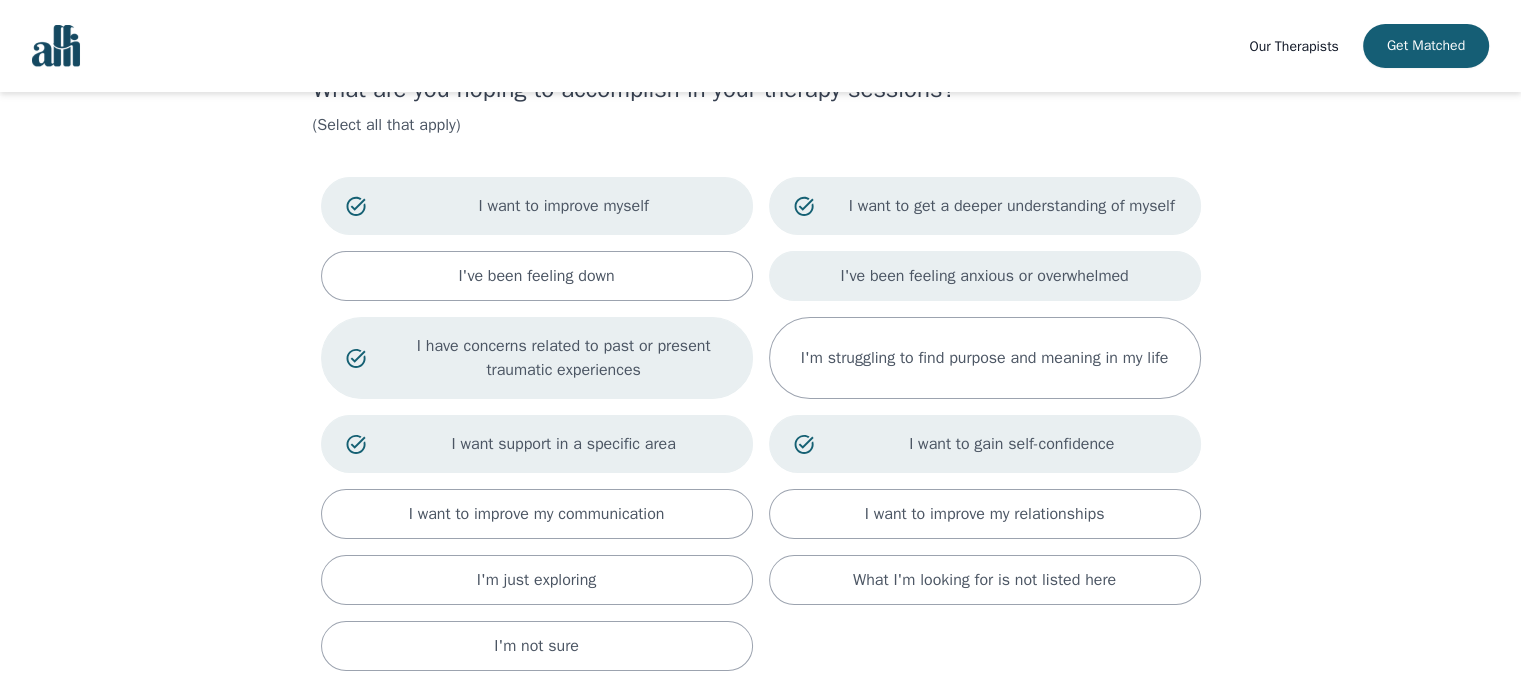 scroll, scrollTop: 249, scrollLeft: 0, axis: vertical 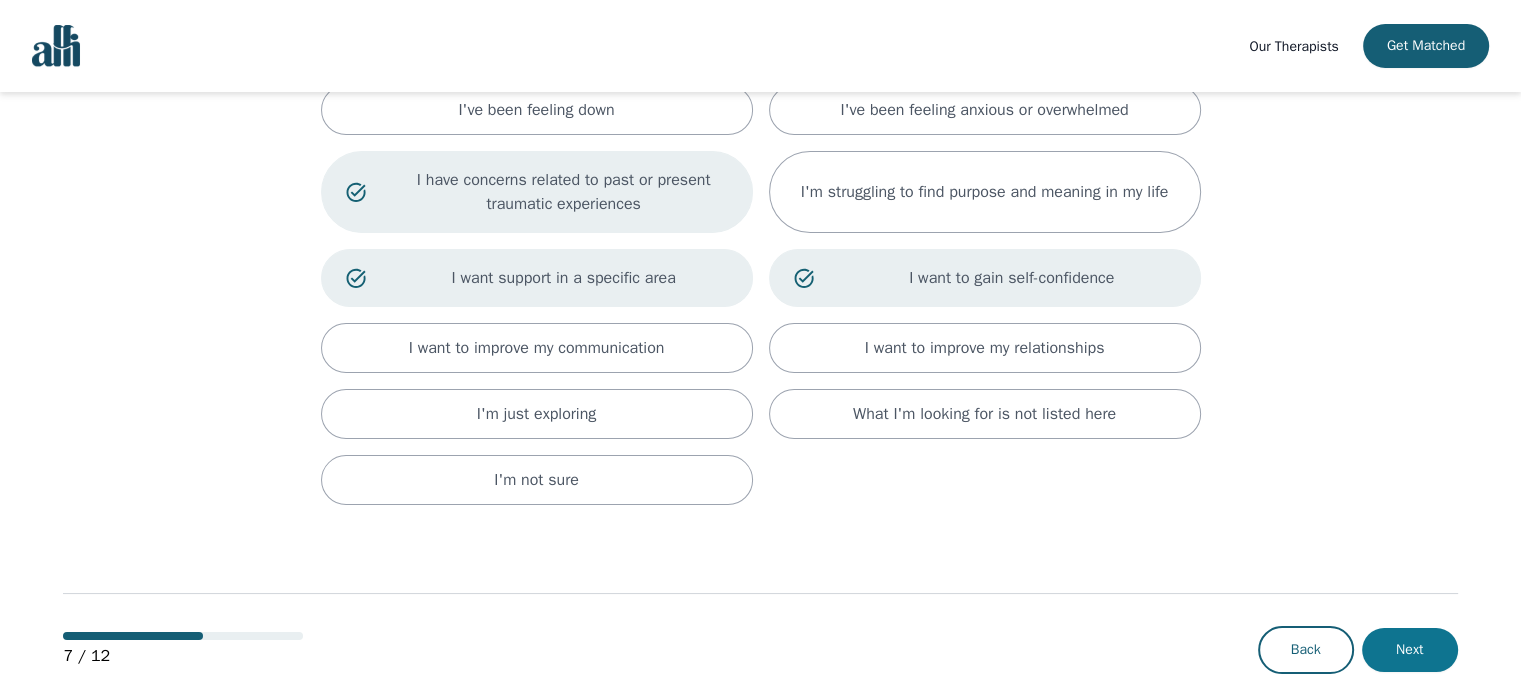 click on "Next" at bounding box center [1410, 650] 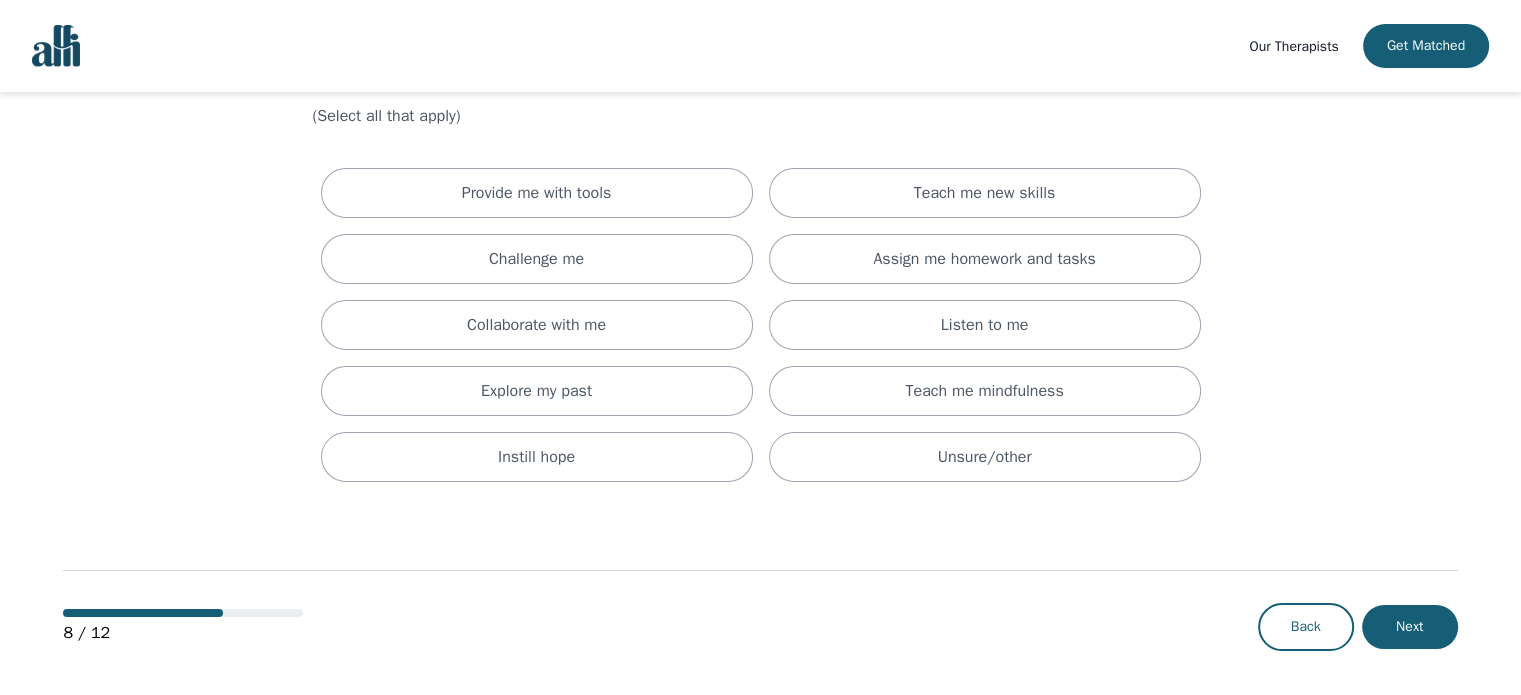 scroll, scrollTop: 0, scrollLeft: 0, axis: both 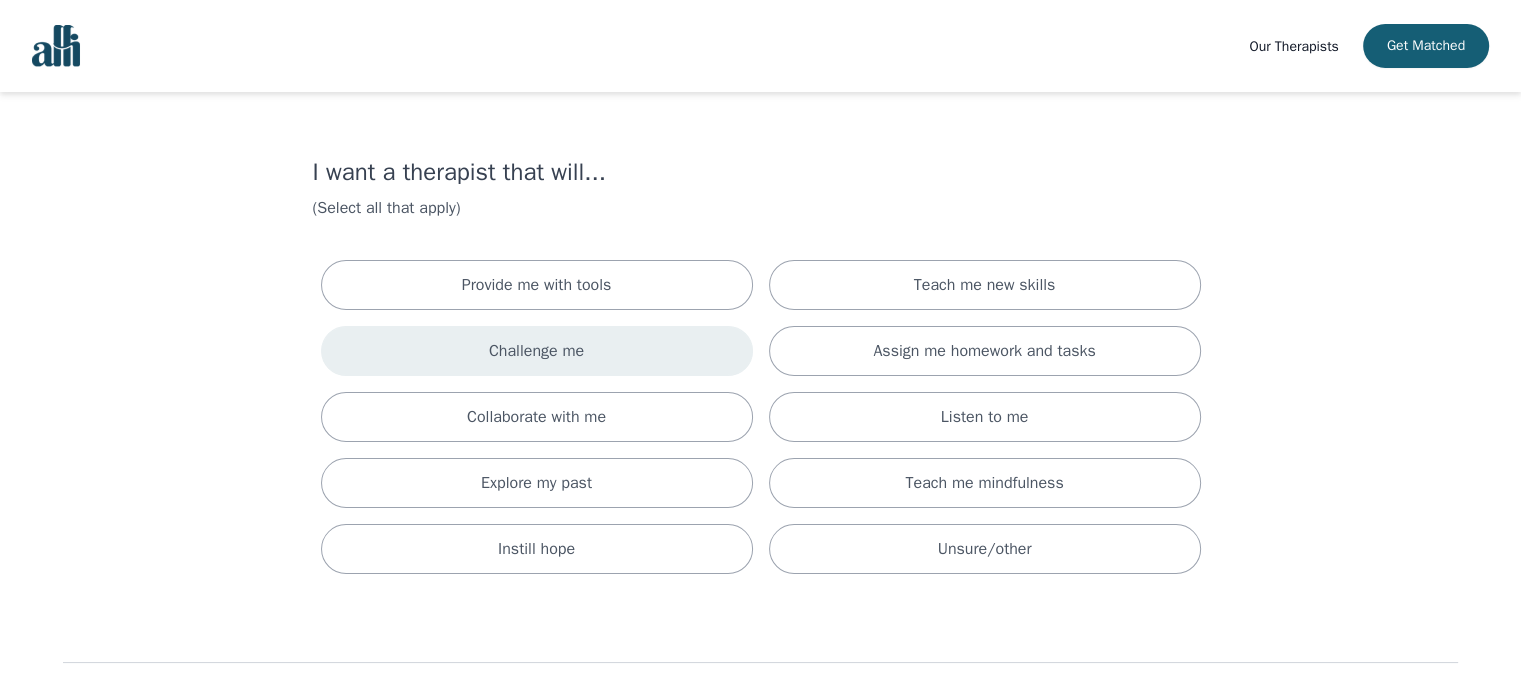 click on "Challenge me" at bounding box center [537, 351] 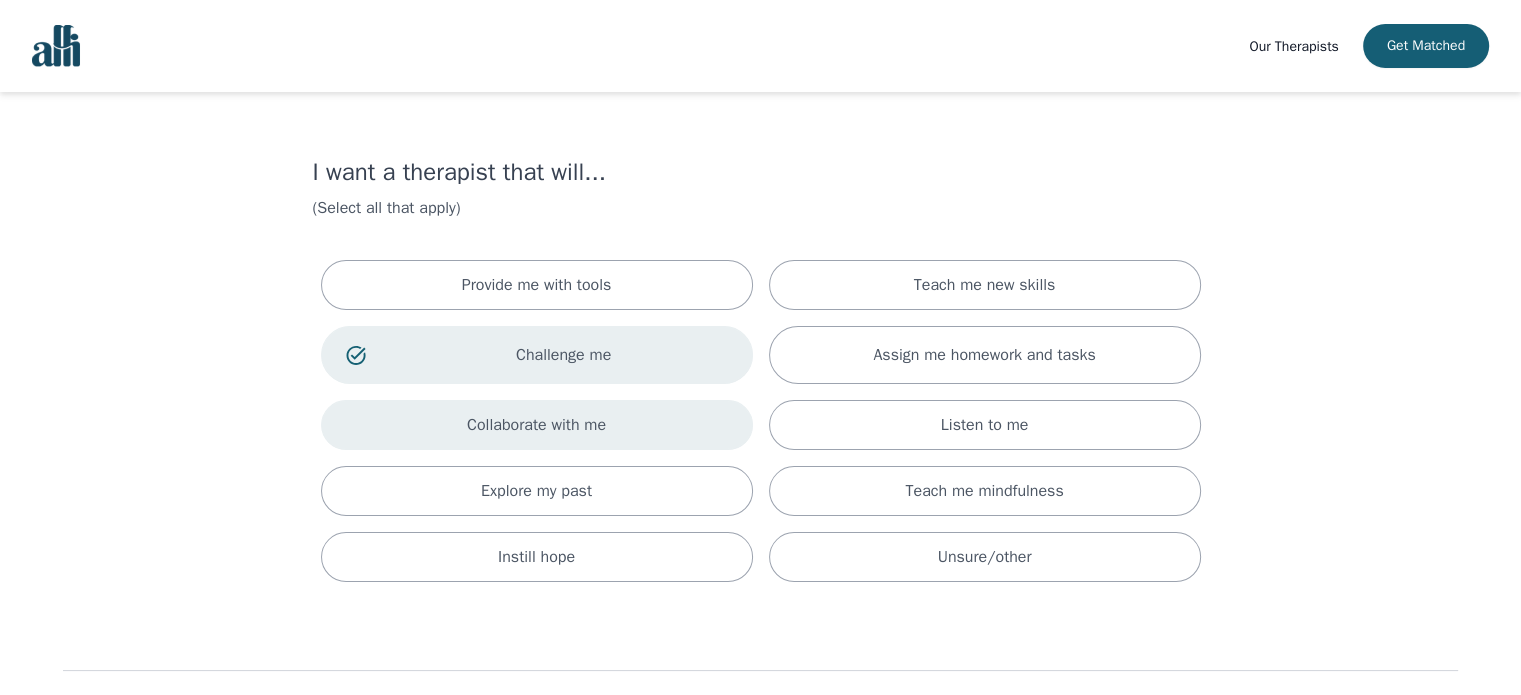 click on "Collaborate with me" at bounding box center (537, 425) 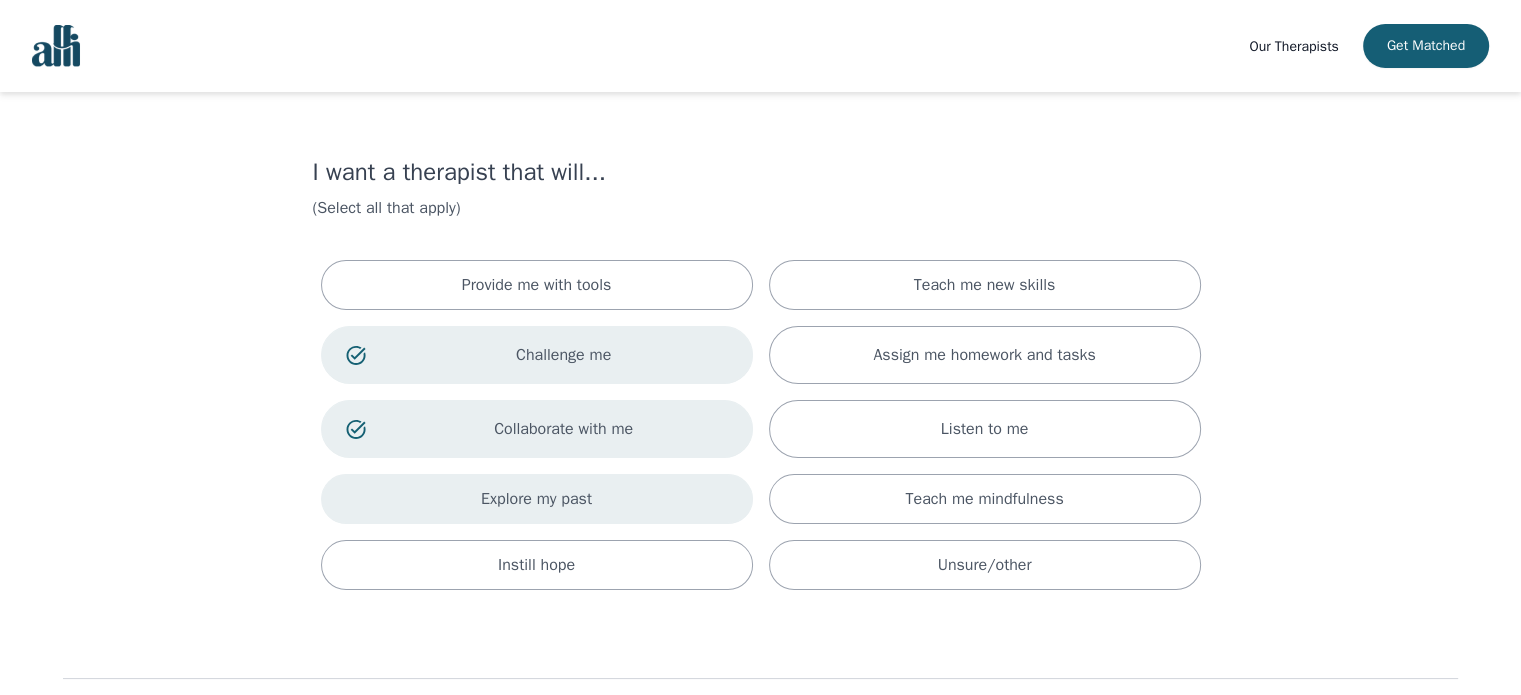 click on "Explore my past" at bounding box center [537, 499] 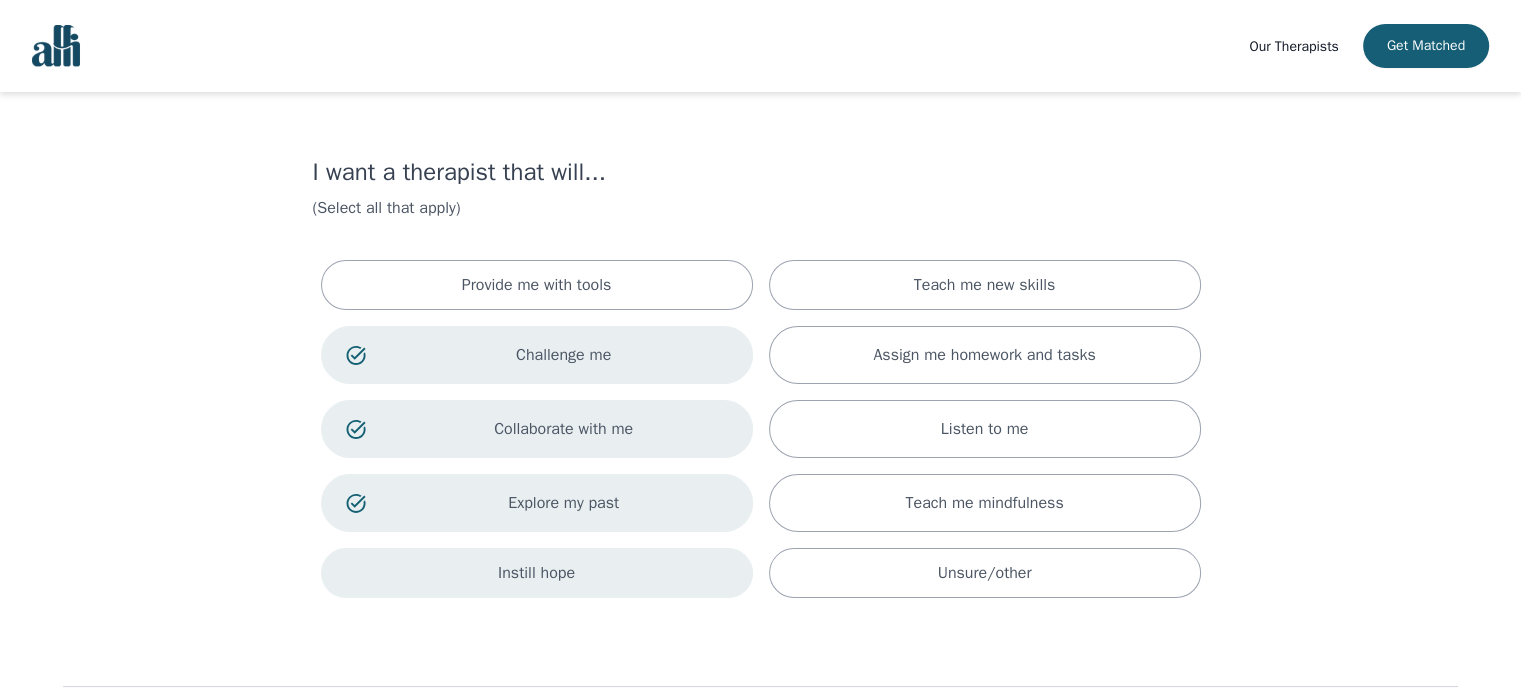 click on "Instill hope" at bounding box center [537, 573] 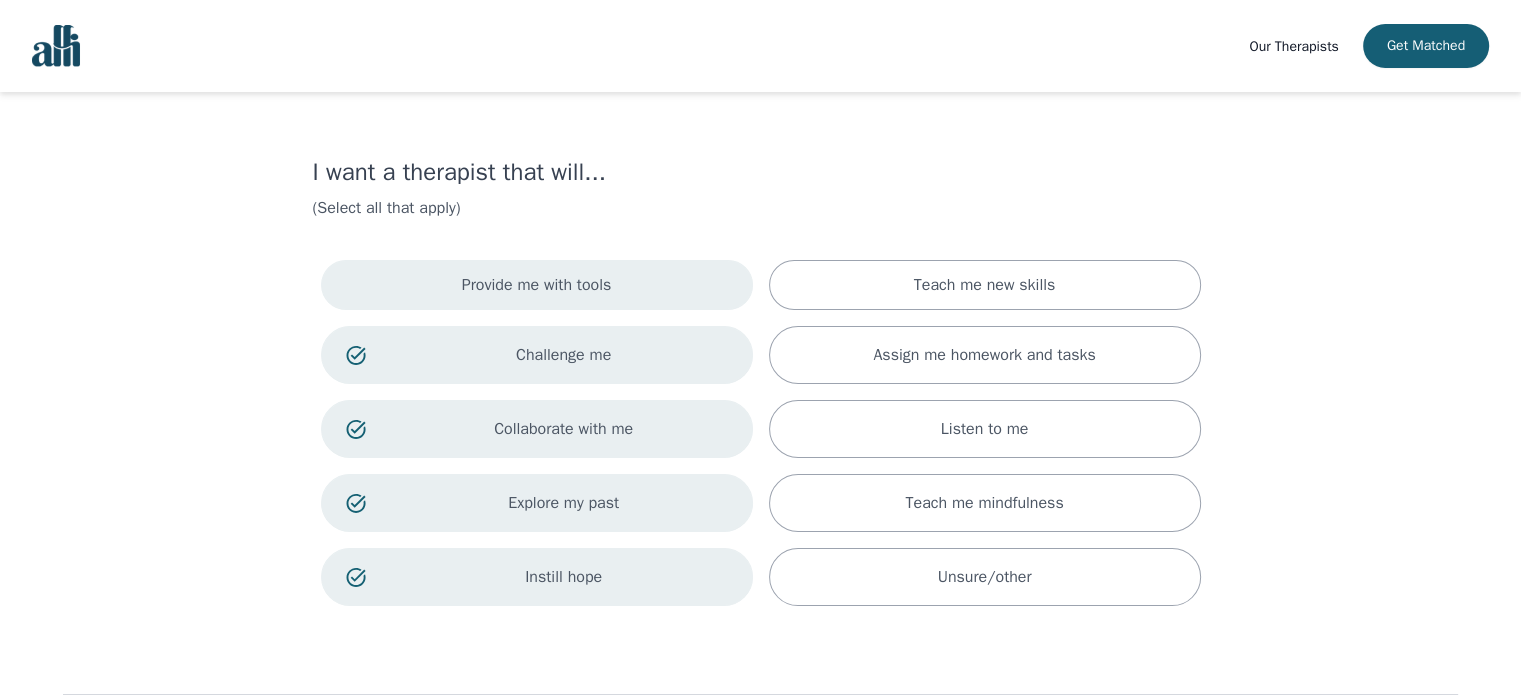 click on "Provide me with tools" at bounding box center [537, 285] 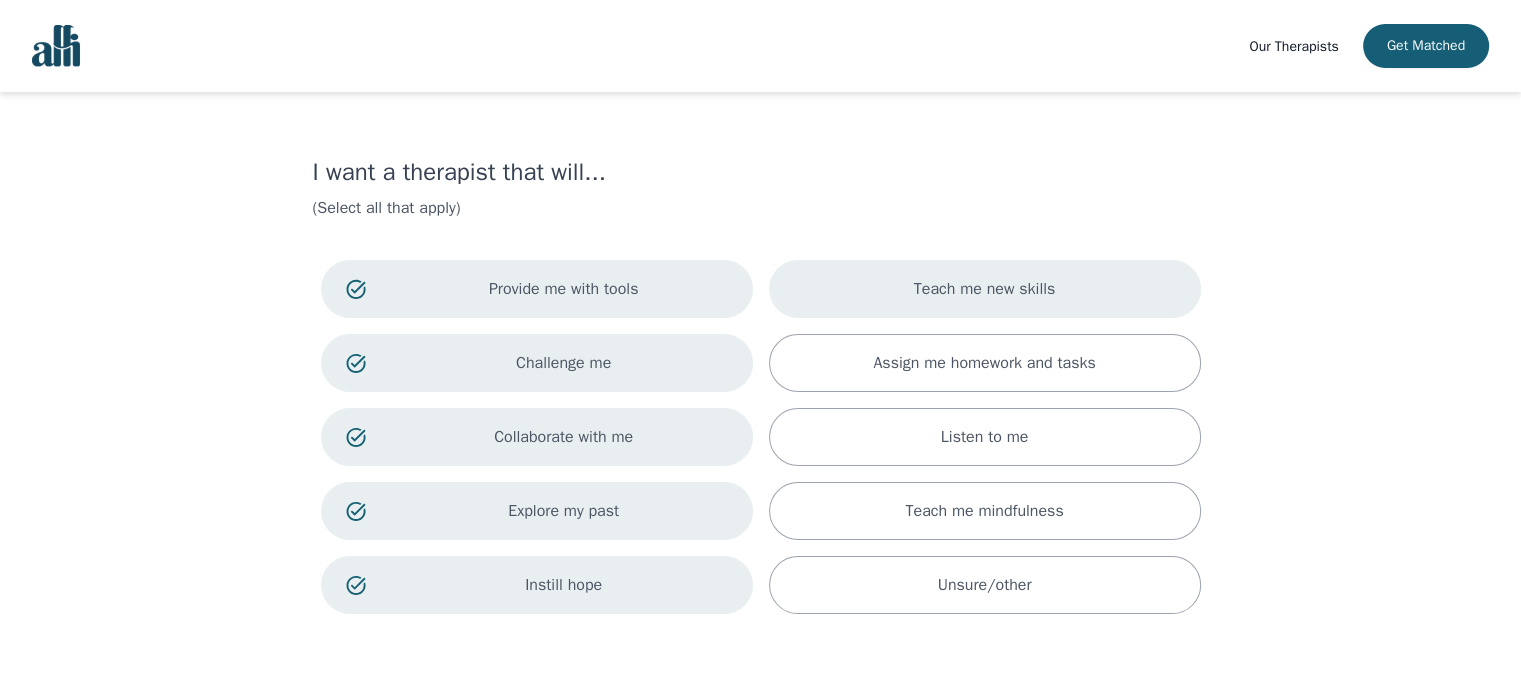 click on "Teach me new skills" at bounding box center (985, 289) 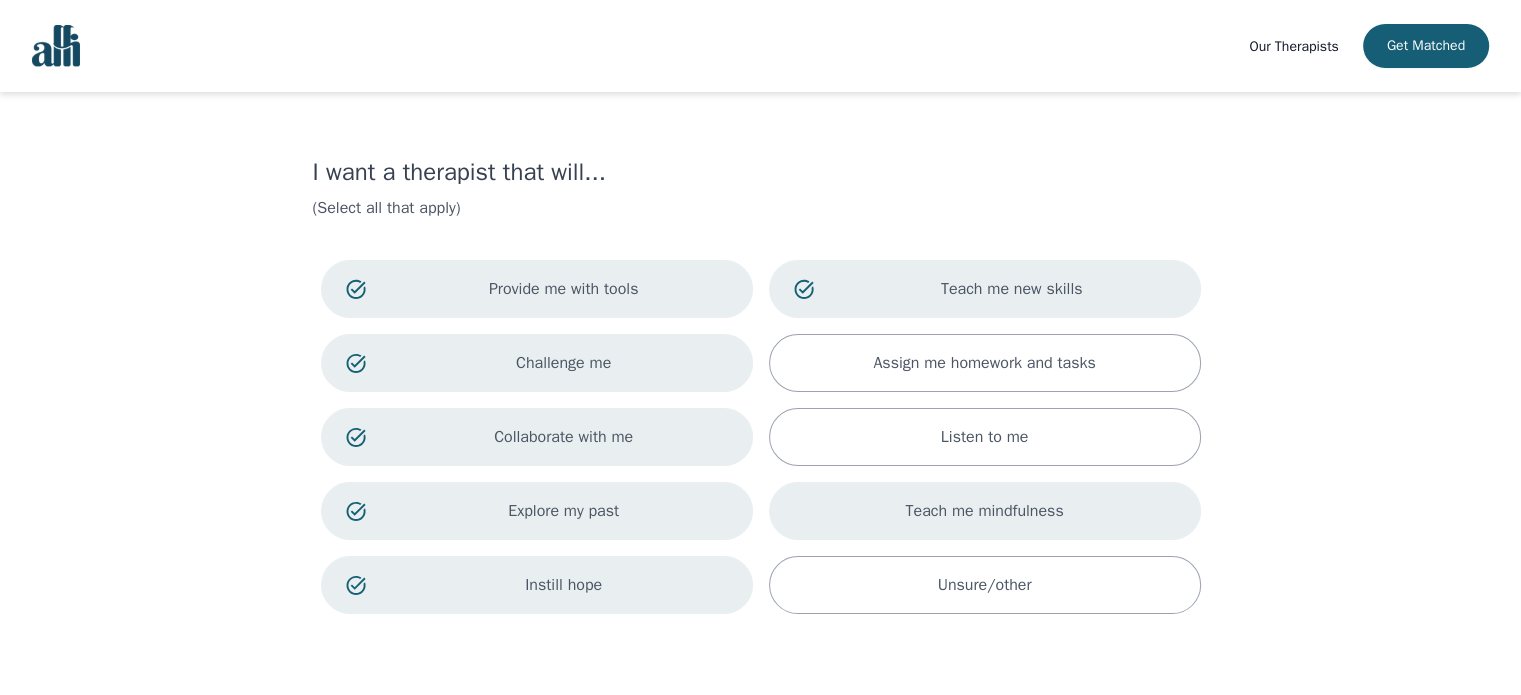 click on "Teach me mindfulness" at bounding box center [984, 363] 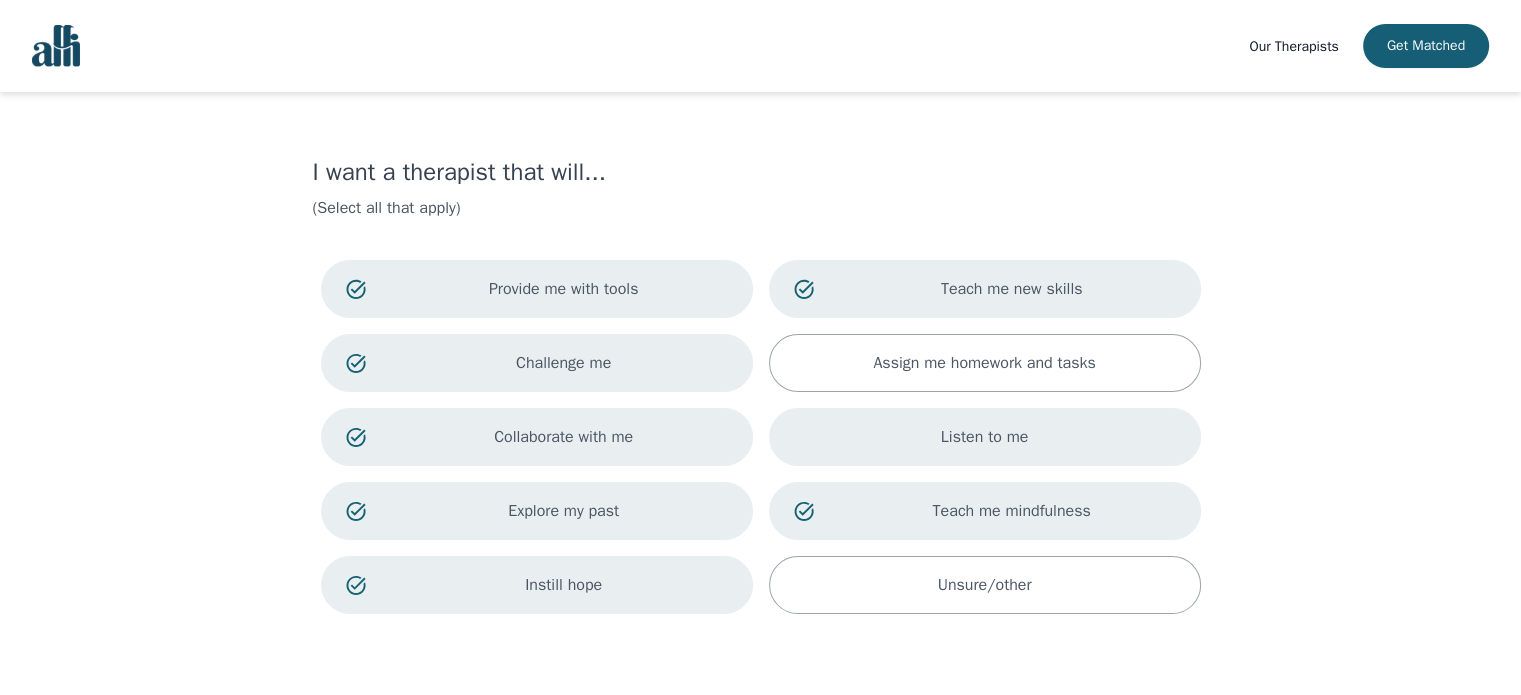 click on "Listen to me" at bounding box center [984, 363] 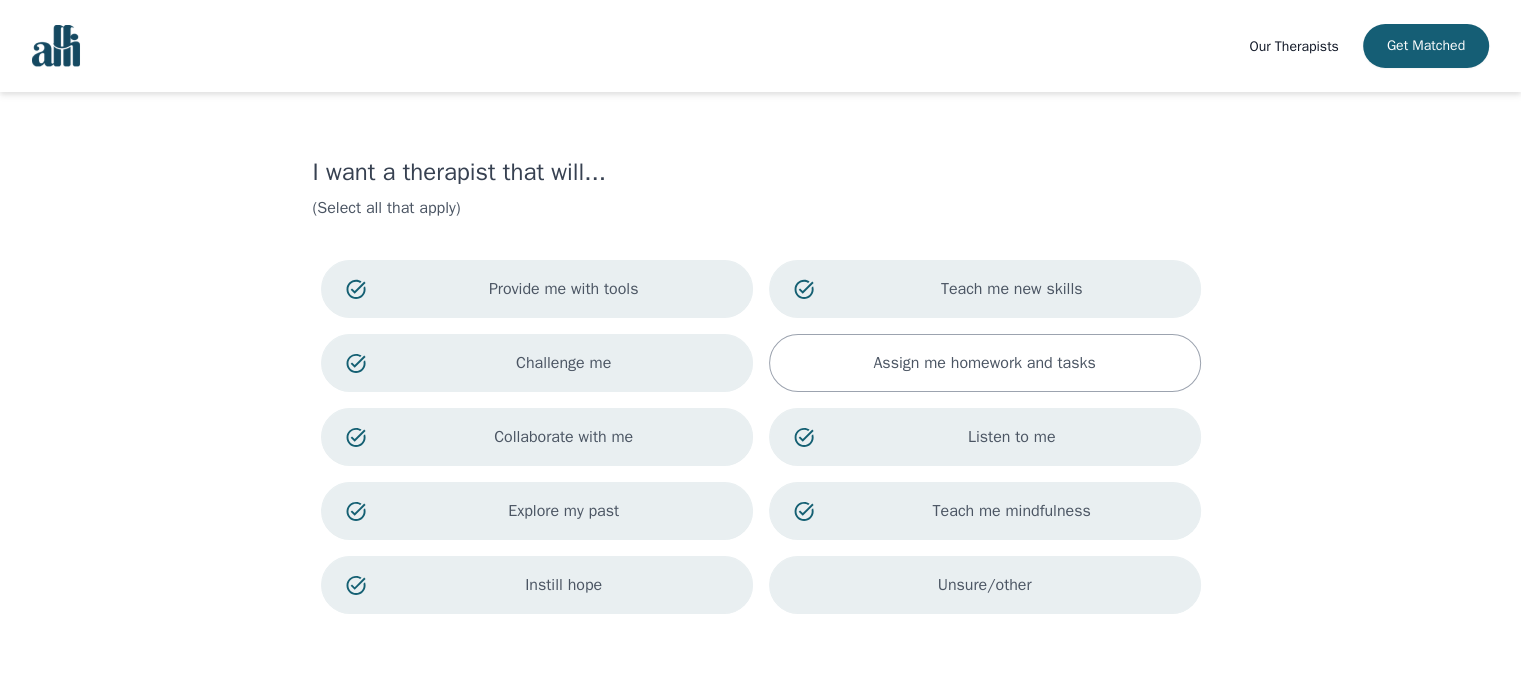 scroll, scrollTop: 132, scrollLeft: 0, axis: vertical 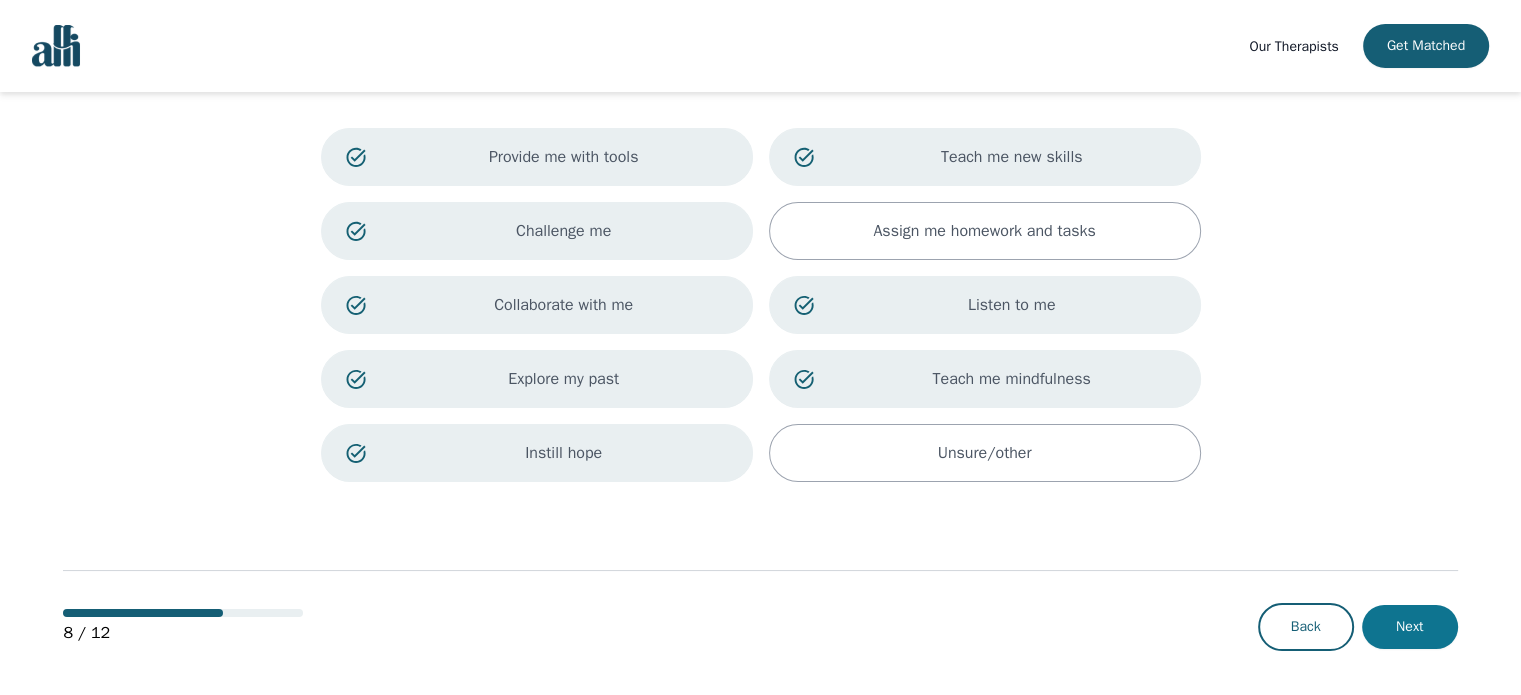 click on "Next" at bounding box center [1410, 627] 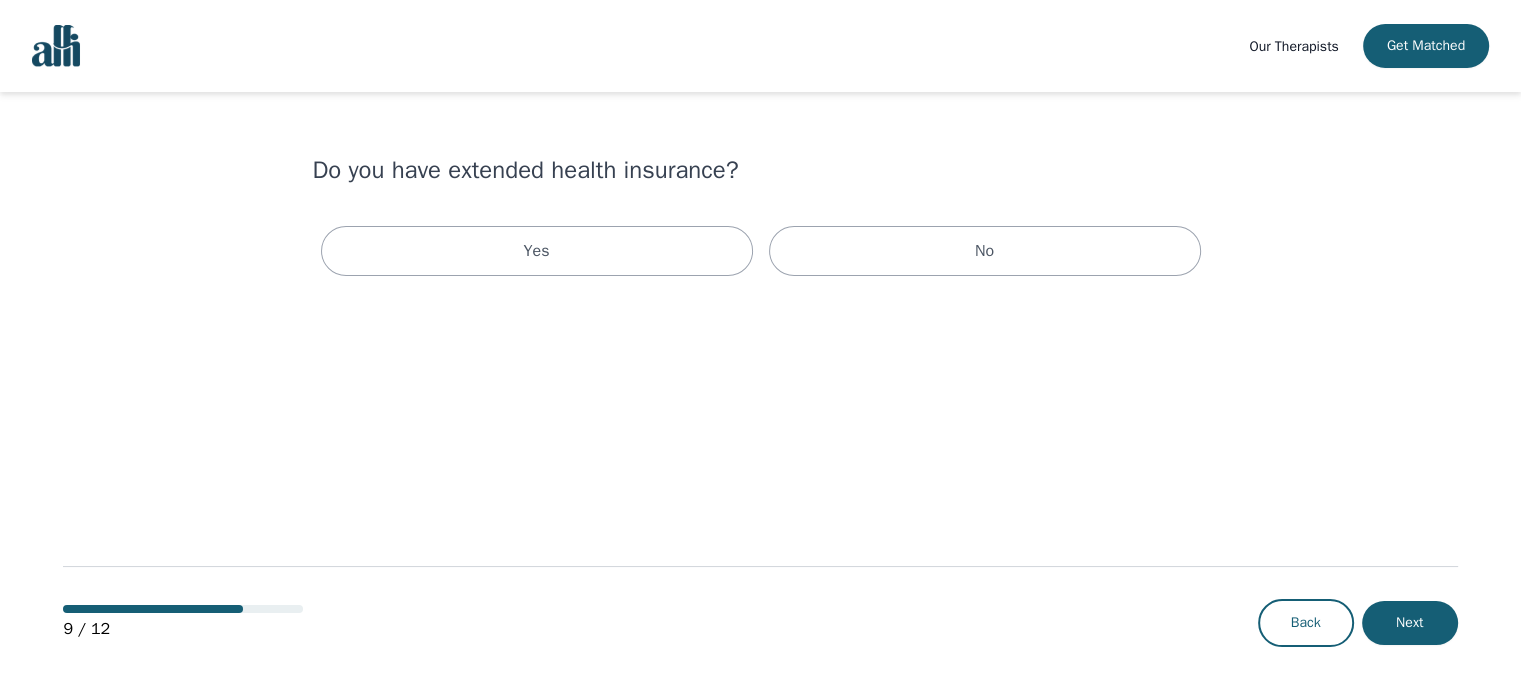 scroll, scrollTop: 0, scrollLeft: 0, axis: both 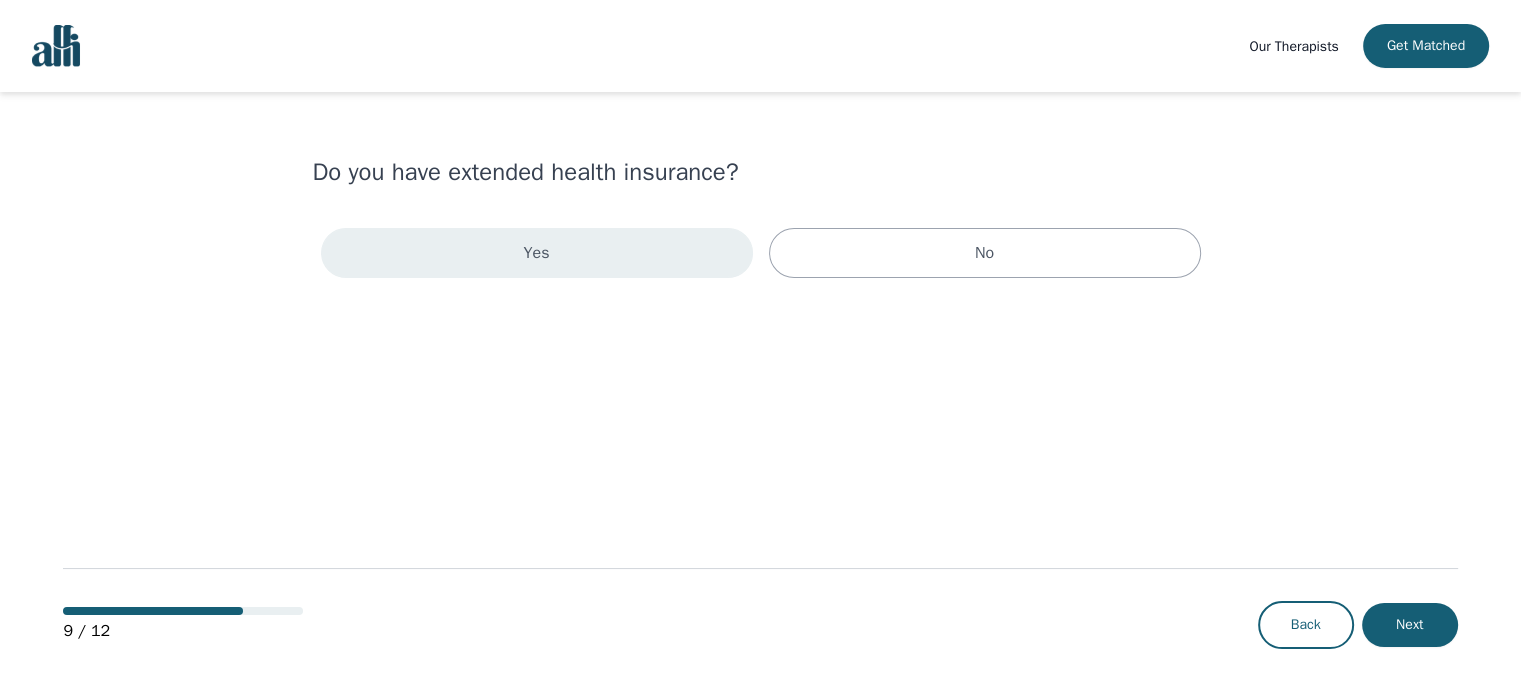 click on "Yes" at bounding box center [537, 253] 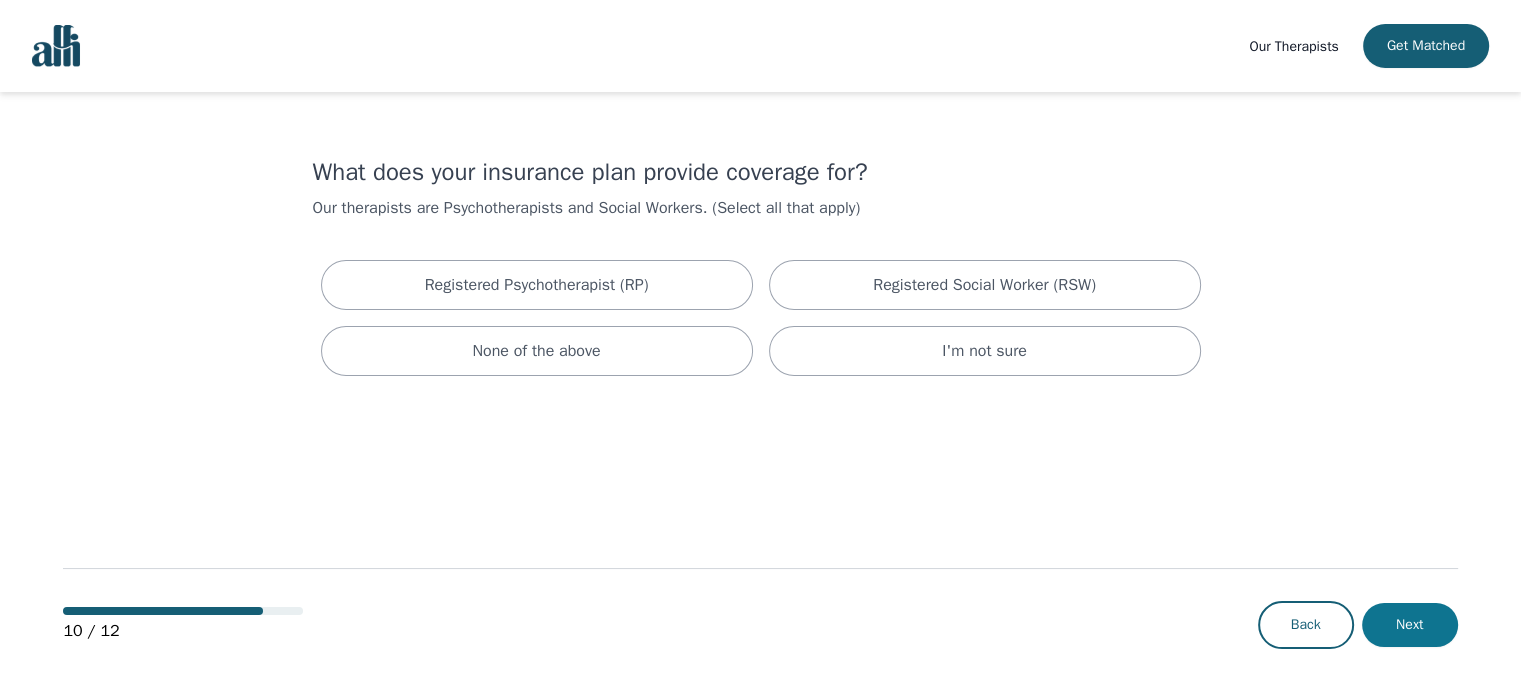 click on "Next" at bounding box center [1410, 625] 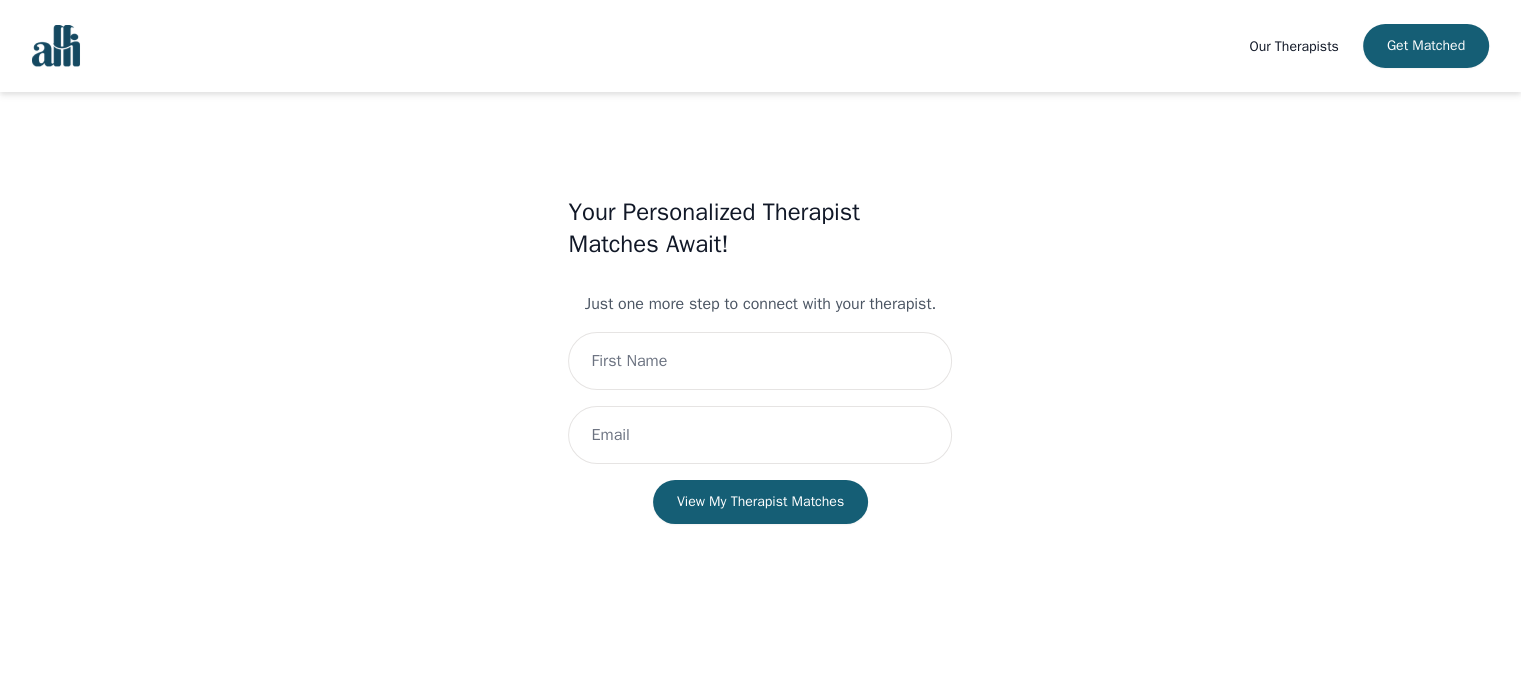 scroll, scrollTop: 2, scrollLeft: 0, axis: vertical 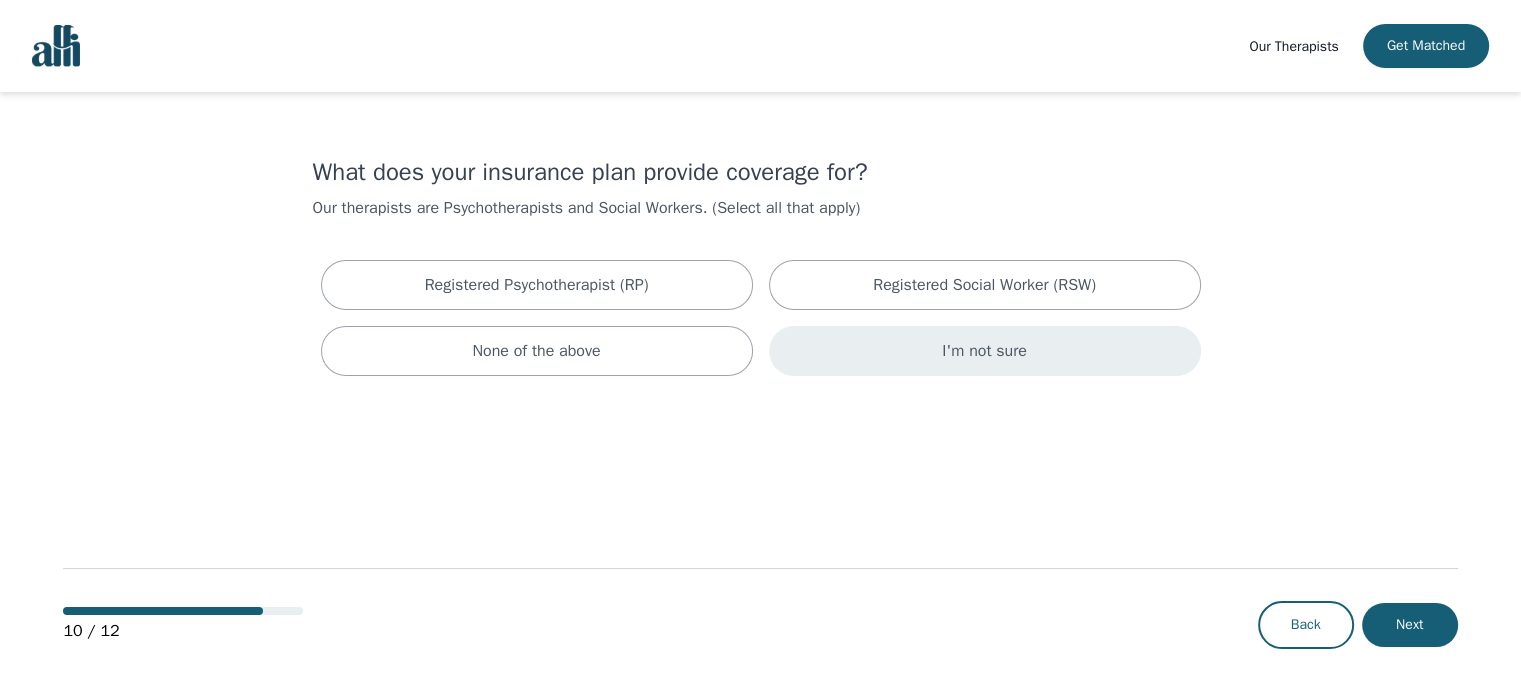 click on "I'm not sure" at bounding box center [537, 285] 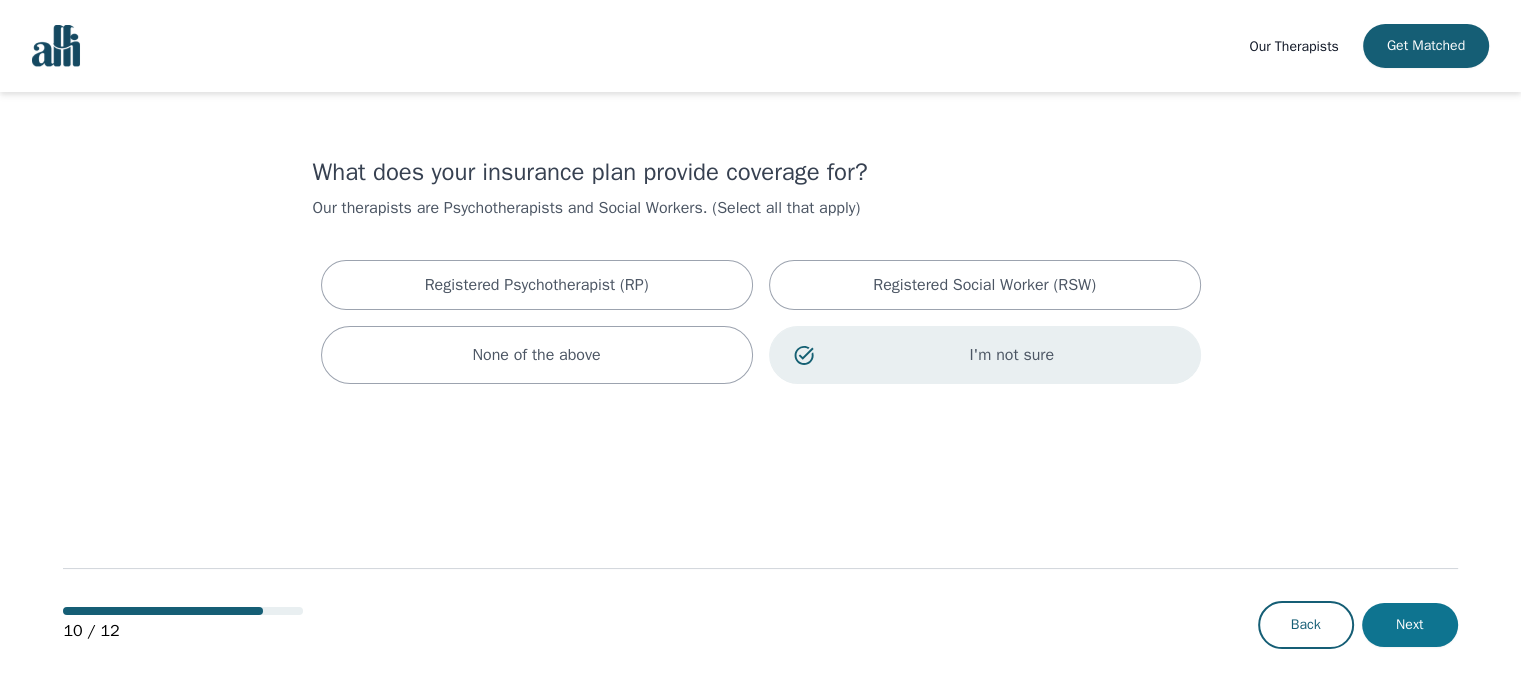 click on "Next" at bounding box center (1410, 625) 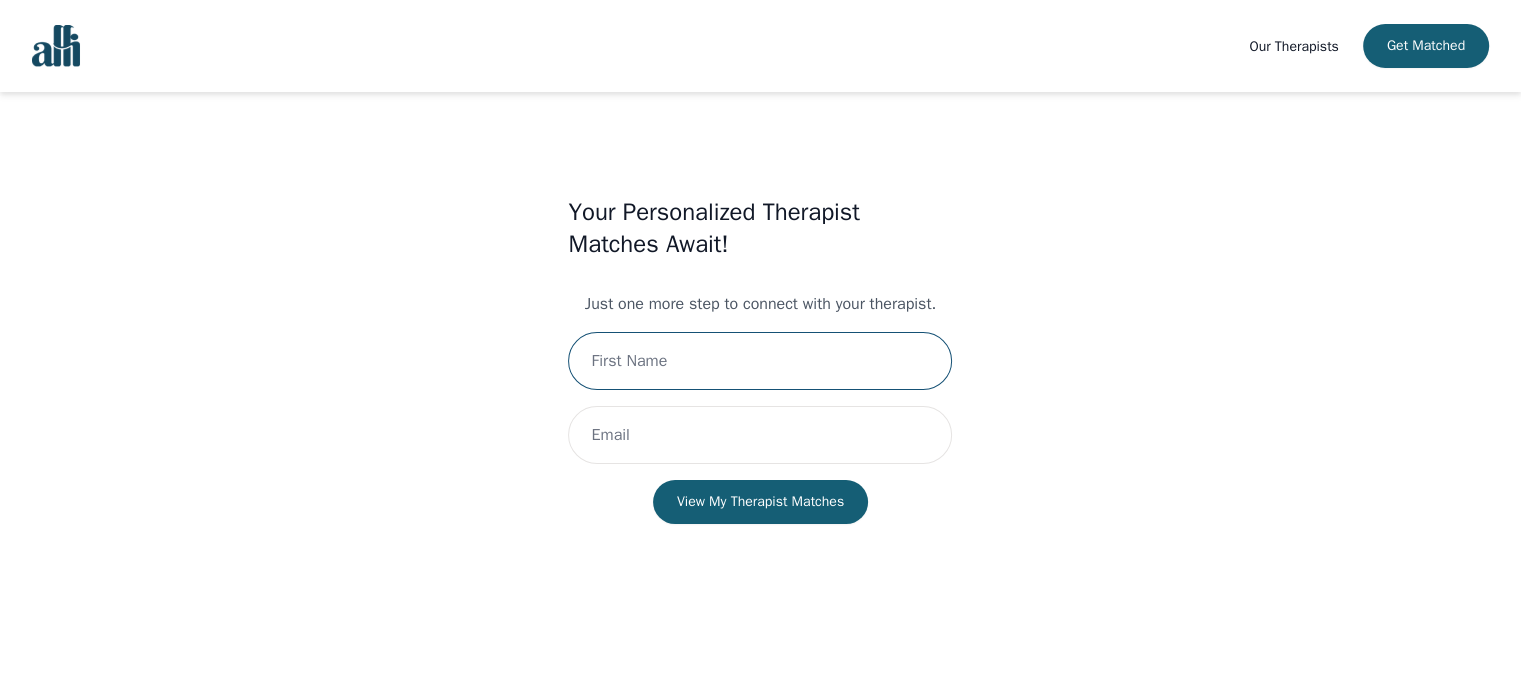 click at bounding box center [760, 361] 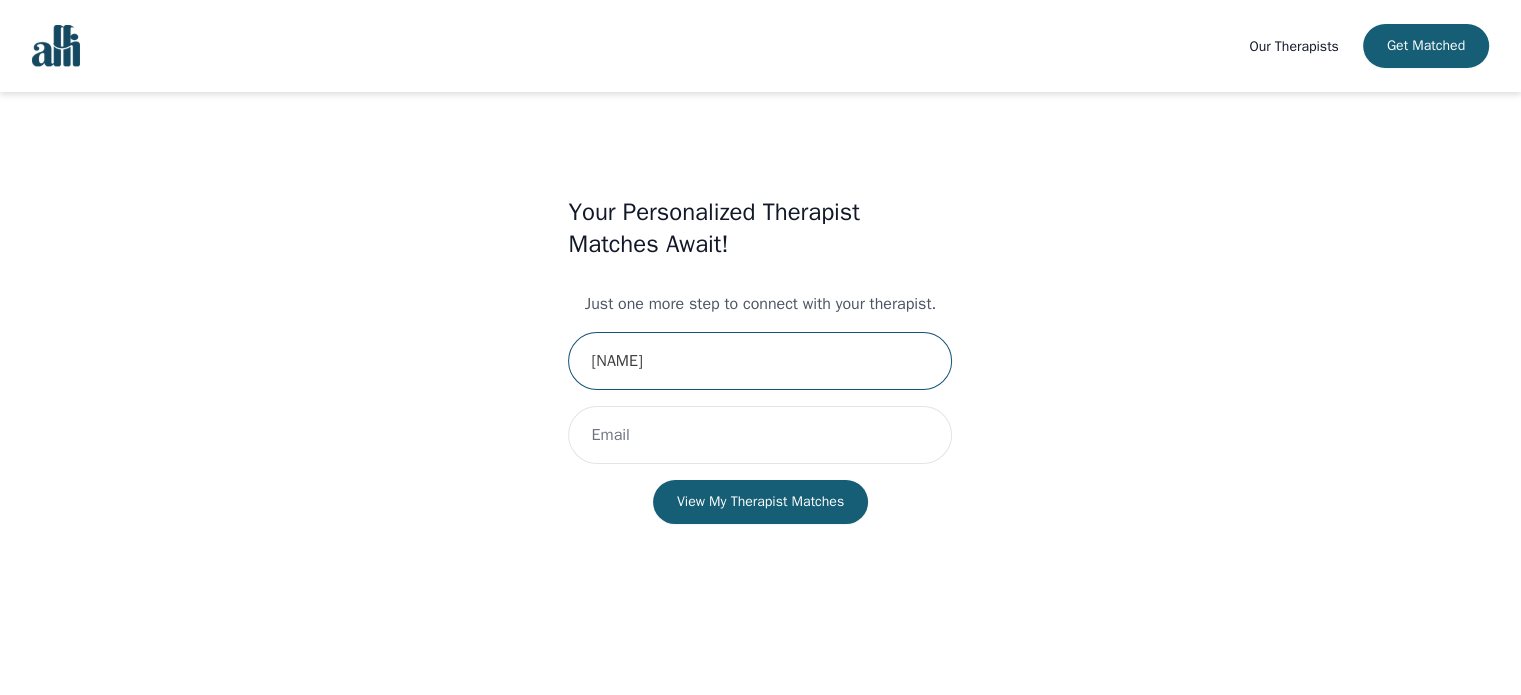 type on "[NAME]" 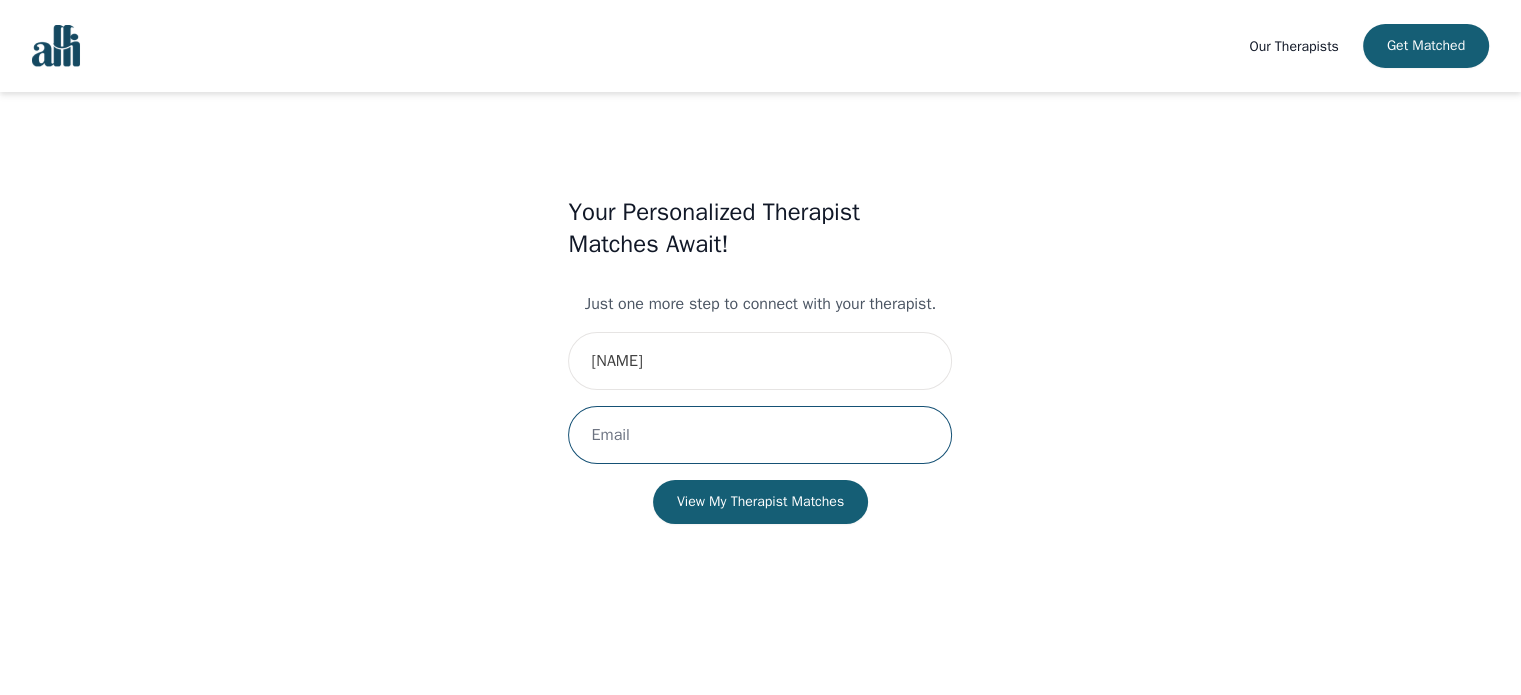 click at bounding box center [760, 435] 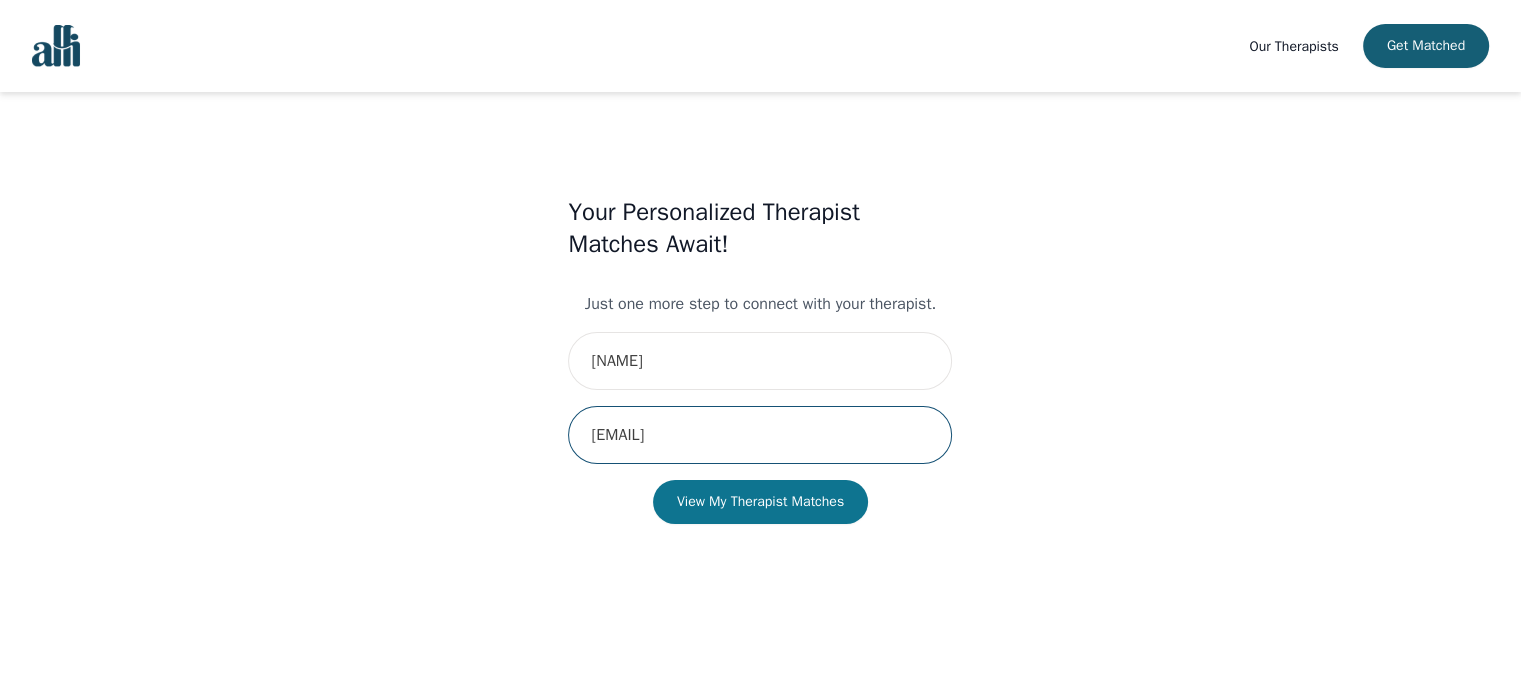 type on "[EMAIL]" 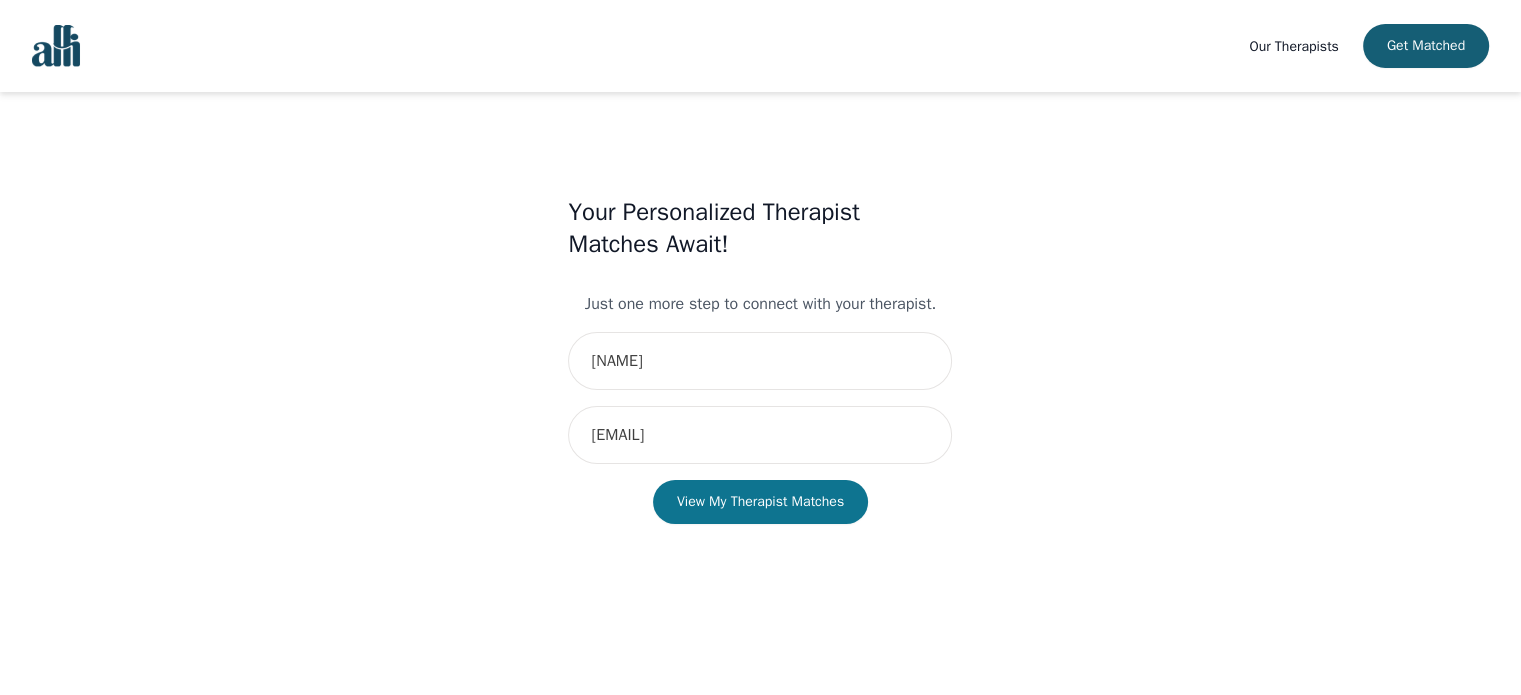 click on "View My Therapist Matches" at bounding box center [760, 502] 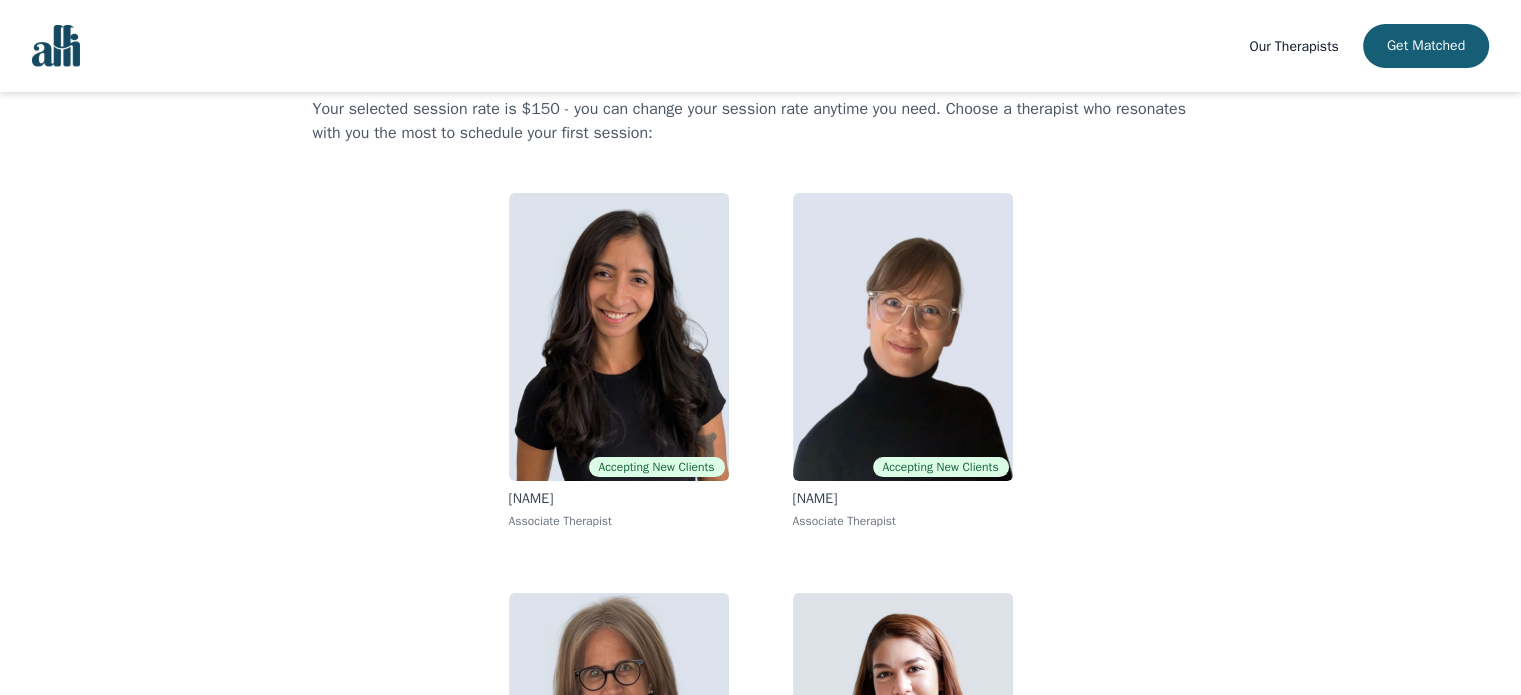 scroll, scrollTop: 0, scrollLeft: 0, axis: both 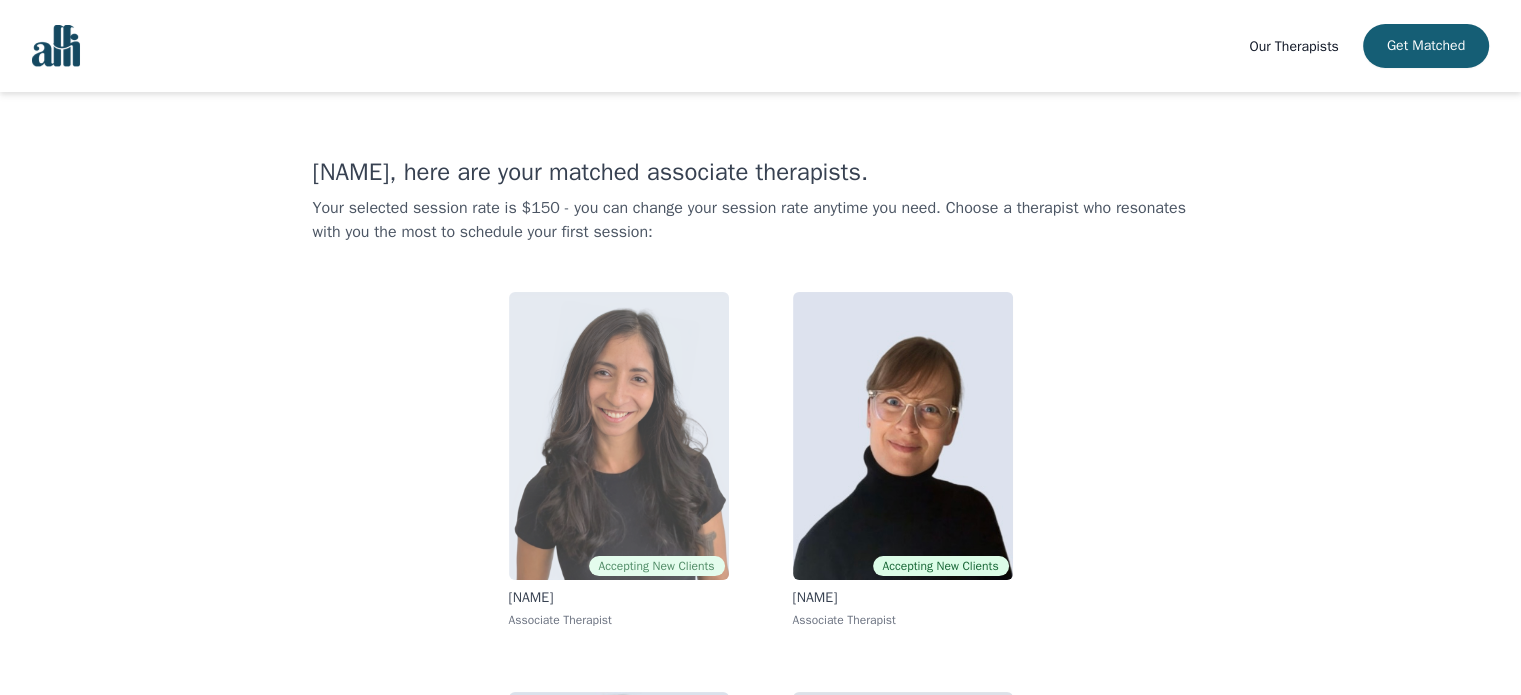 click at bounding box center [619, 436] 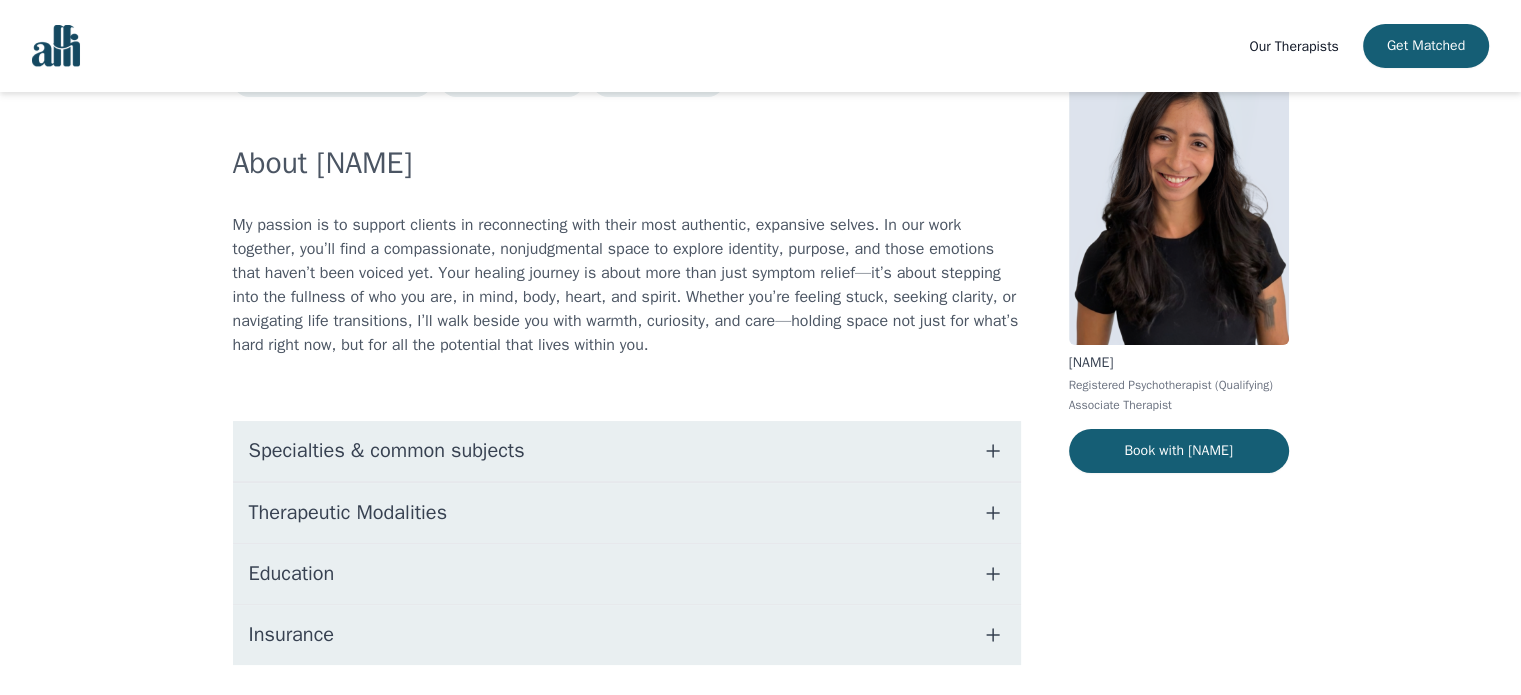 scroll, scrollTop: 148, scrollLeft: 0, axis: vertical 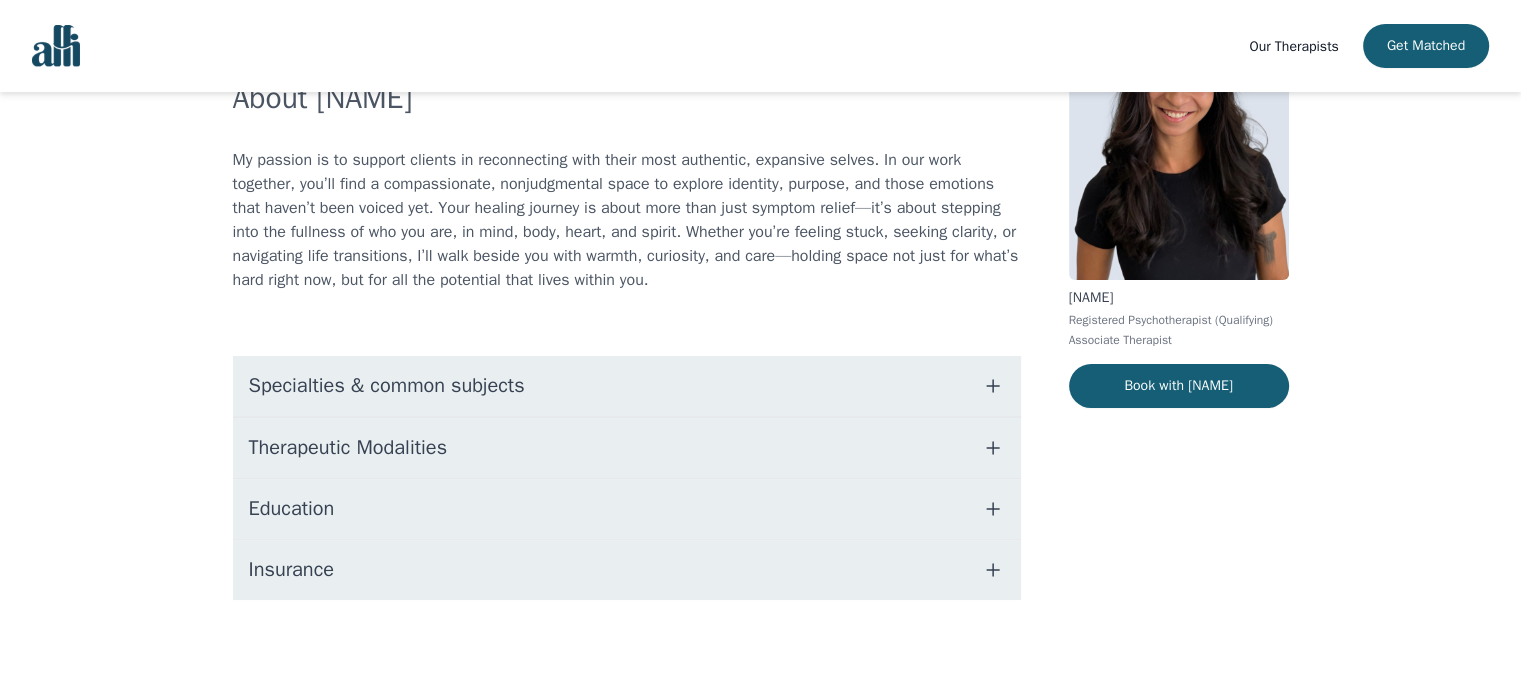 click on "Specialties & common subjects" at bounding box center (627, 386) 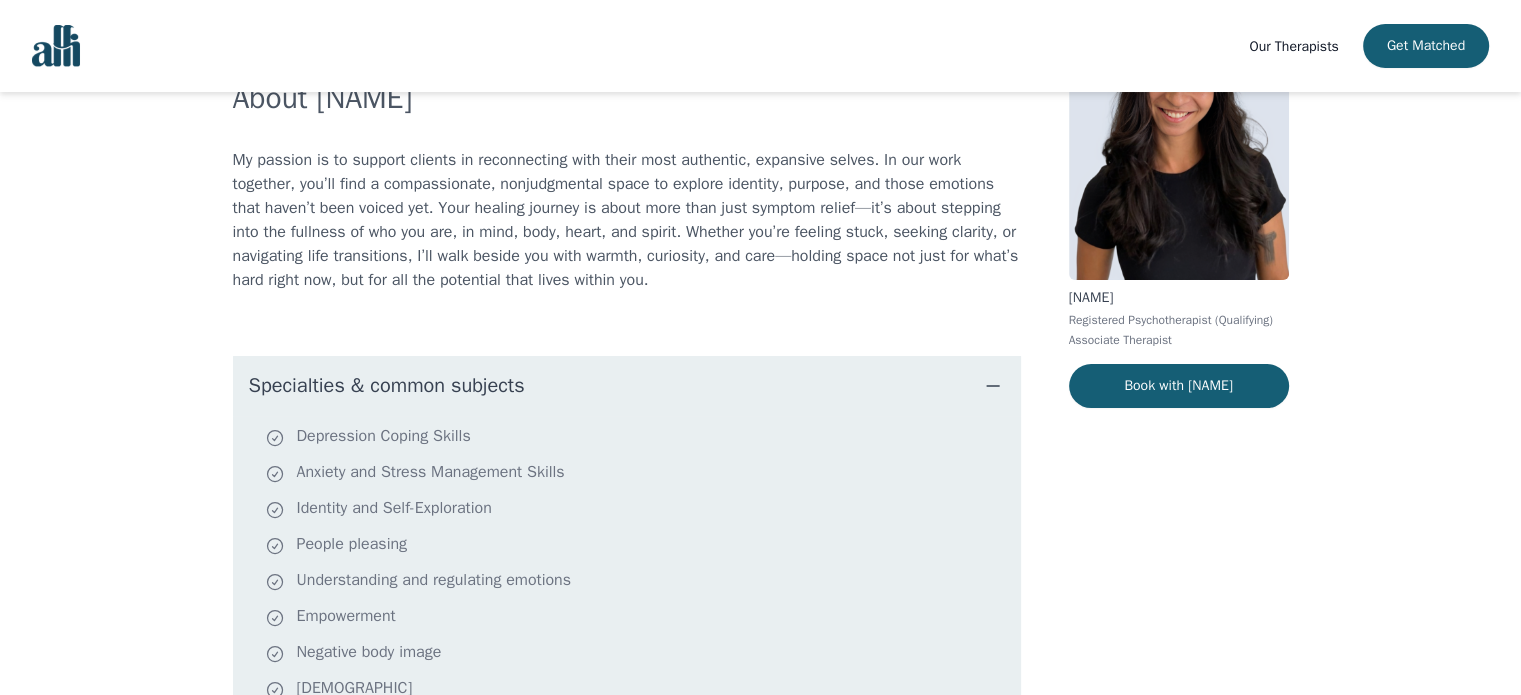 scroll, scrollTop: 314, scrollLeft: 0, axis: vertical 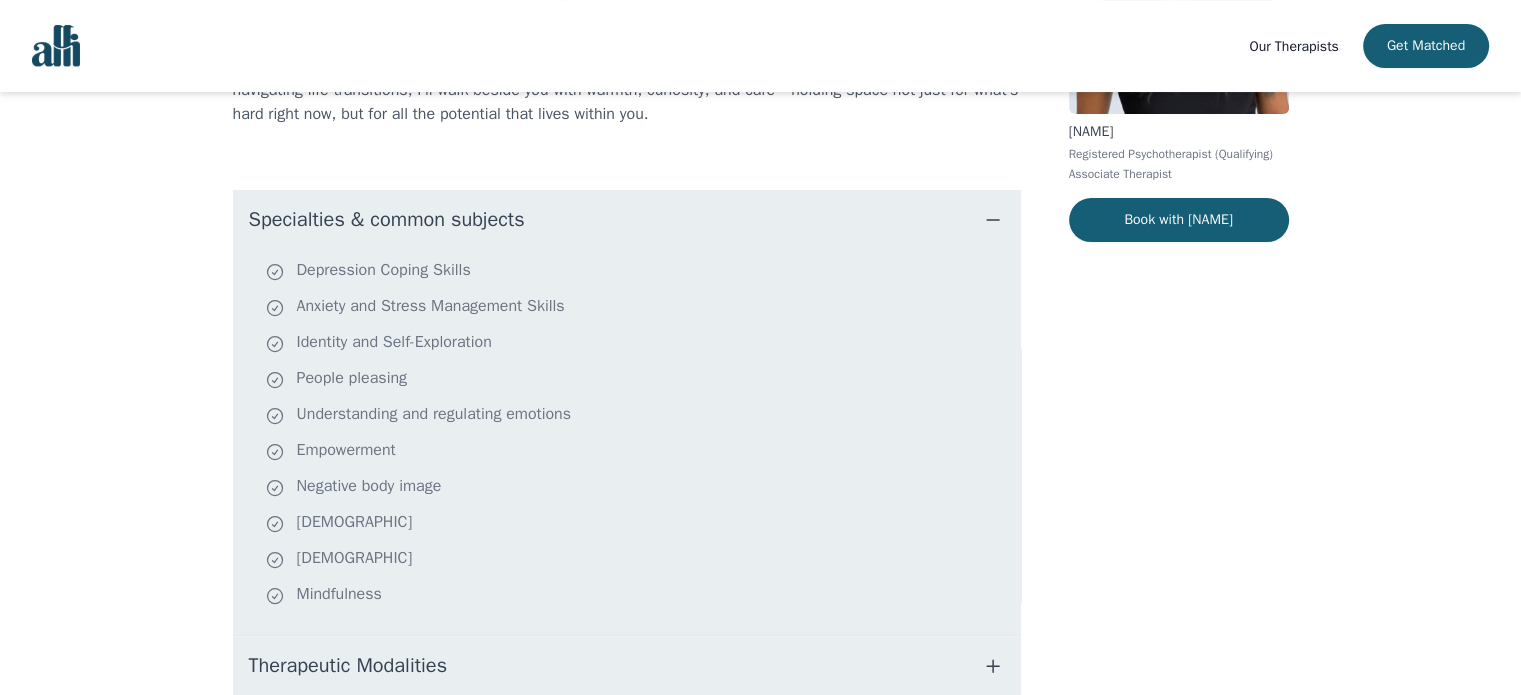 click on "Specialties & common subjects" at bounding box center (627, 220) 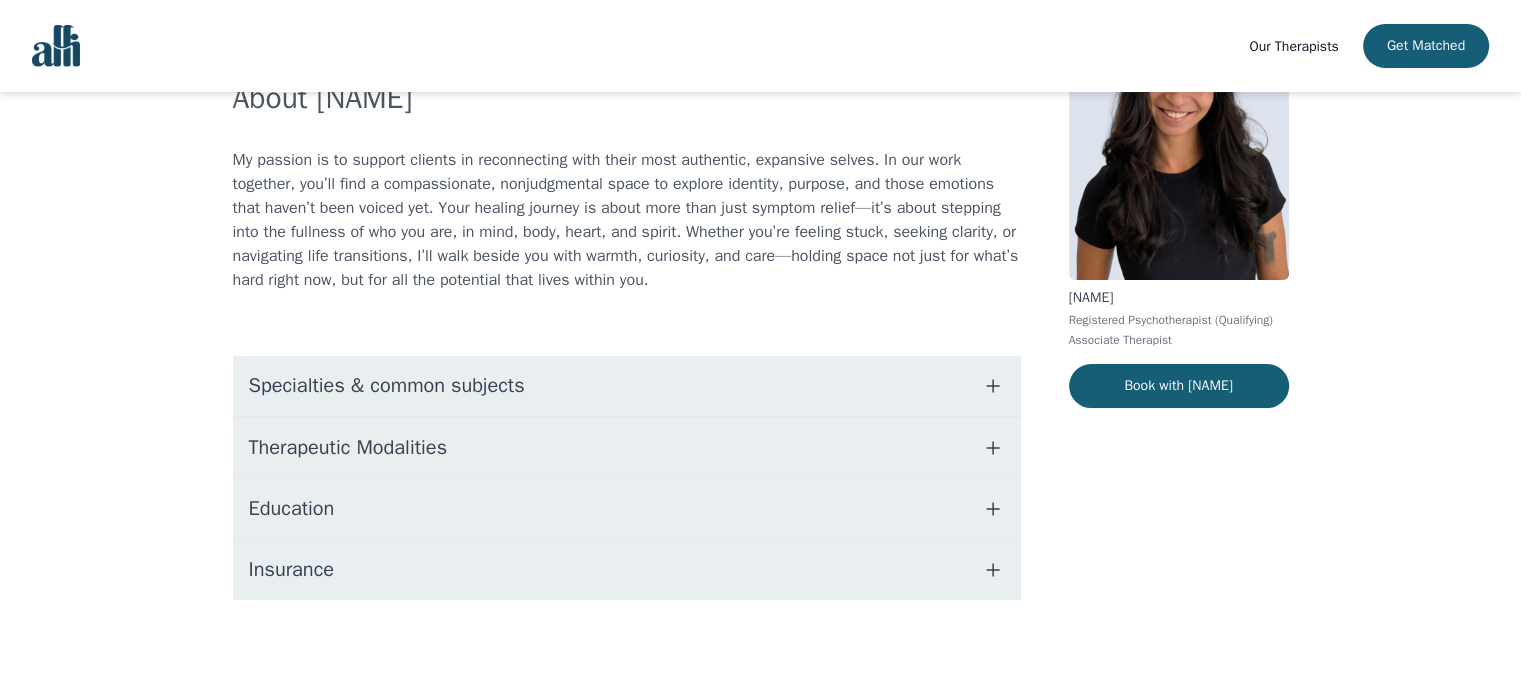 click on "Therapeutic Modalities" at bounding box center (627, 448) 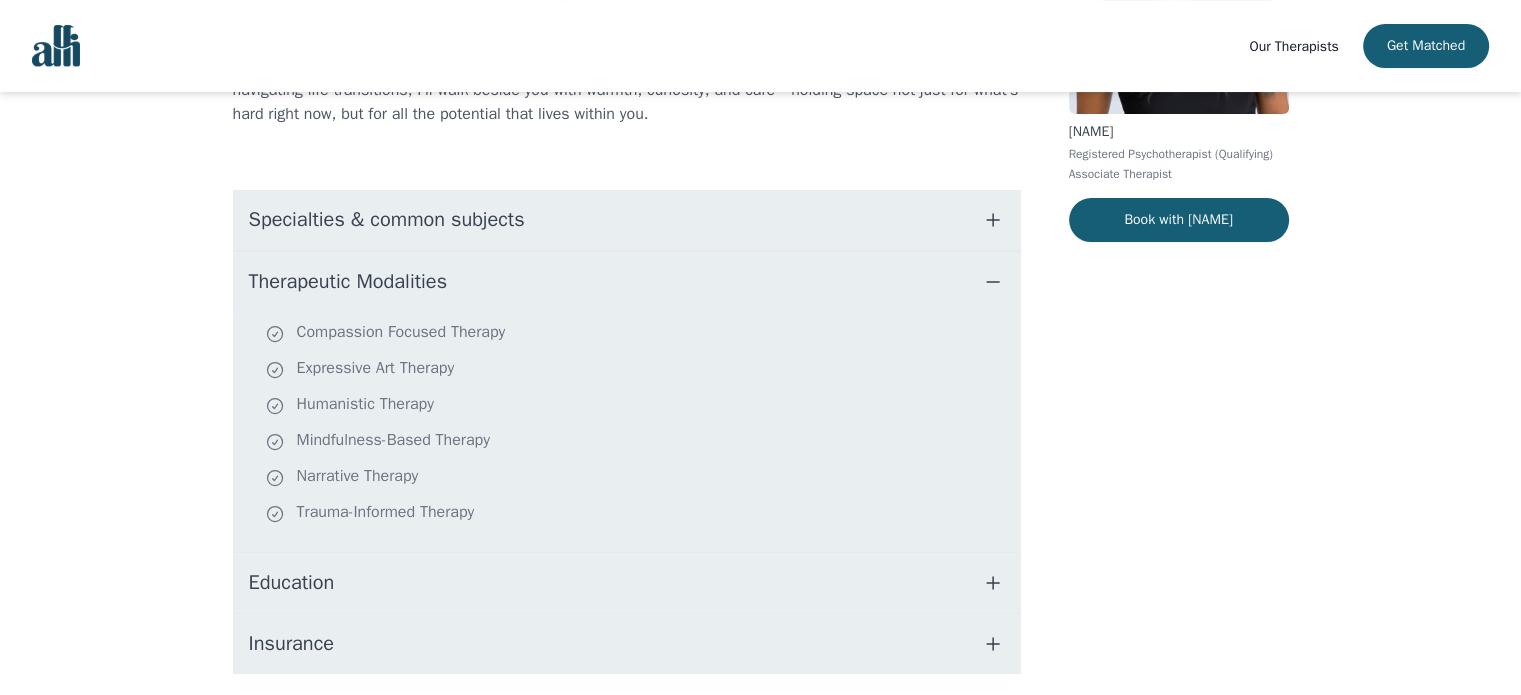 scroll, scrollTop: 0, scrollLeft: 0, axis: both 